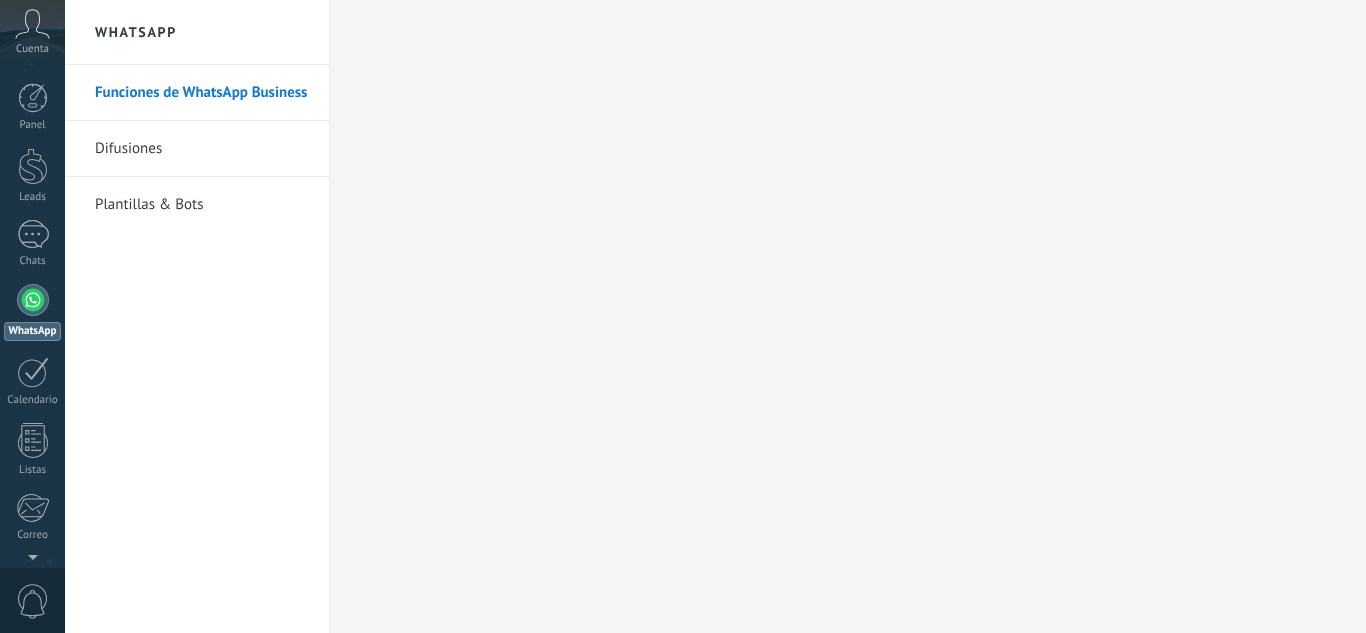 scroll, scrollTop: 0, scrollLeft: 0, axis: both 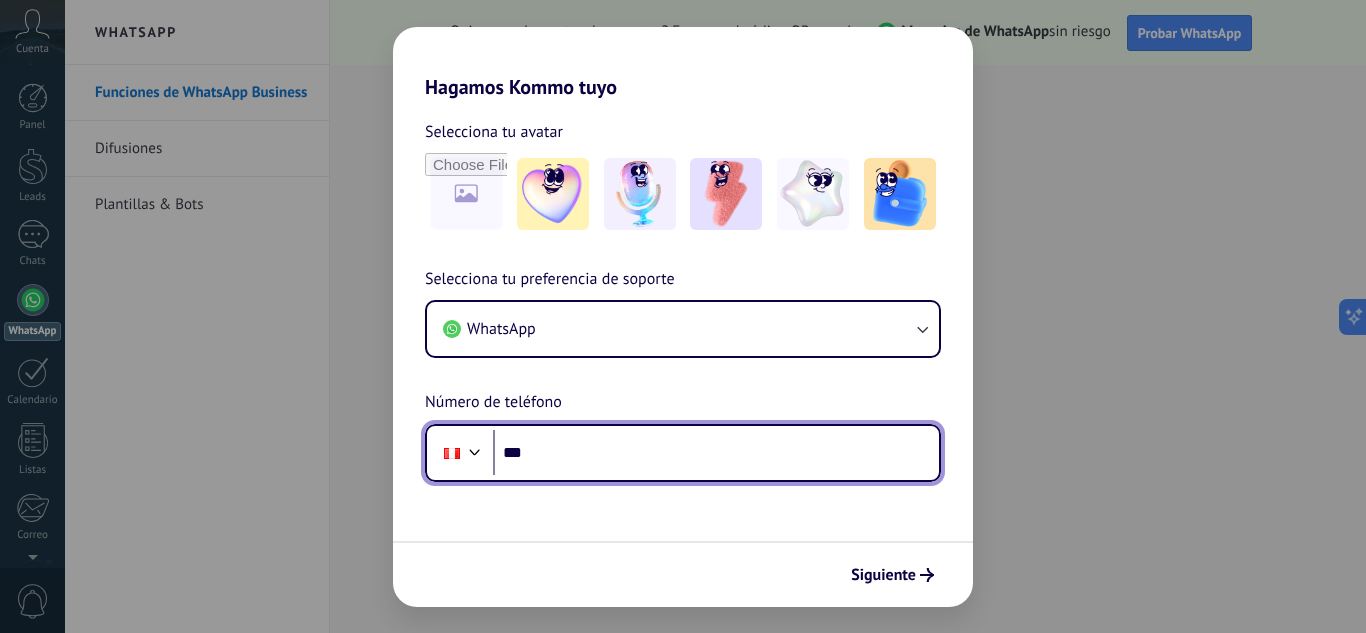 click on "***" at bounding box center [716, 453] 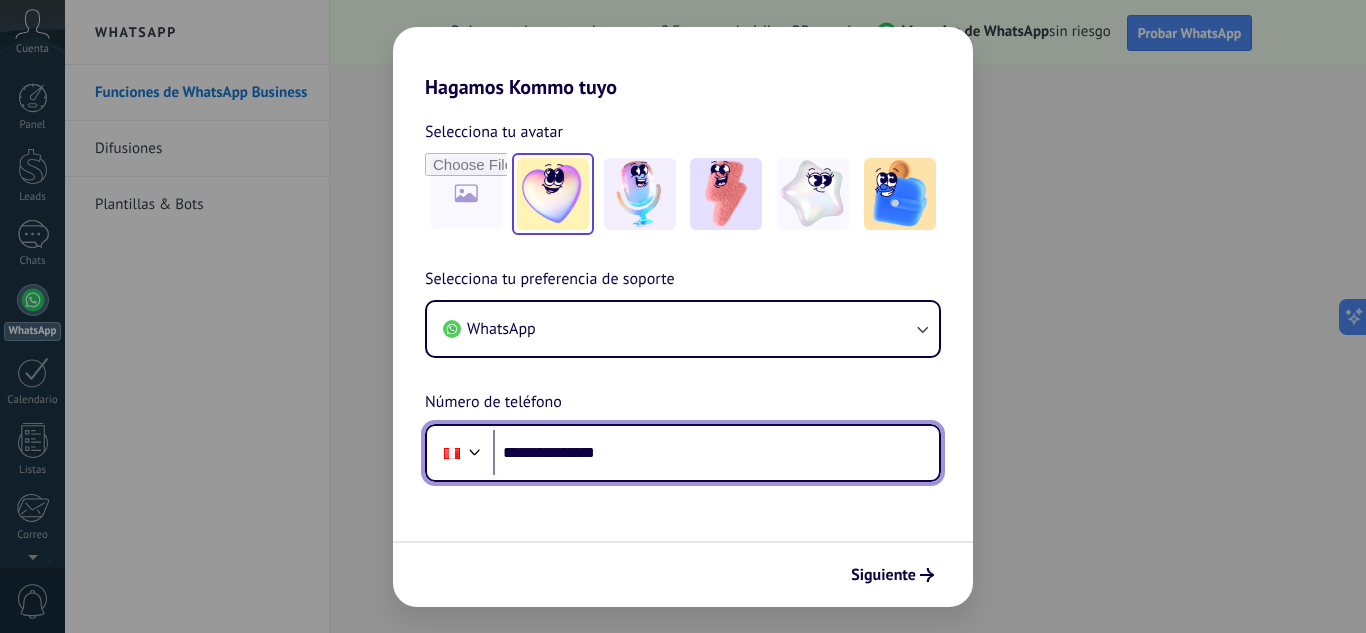 type on "**********" 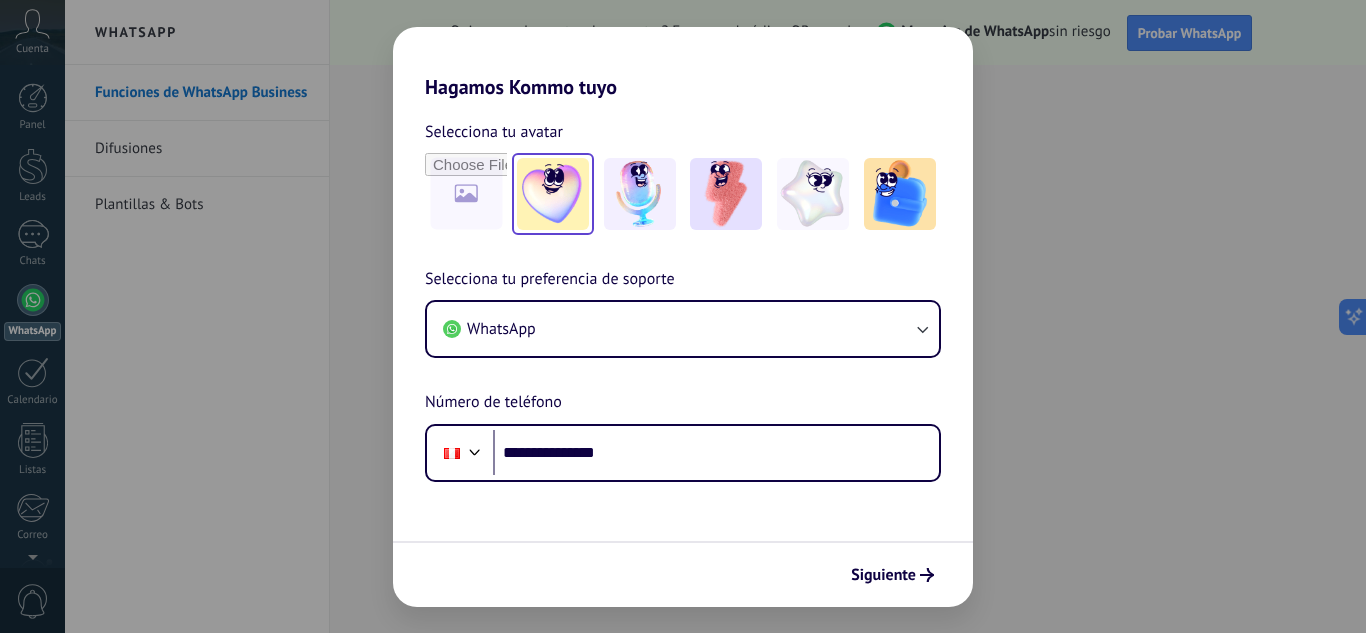 click at bounding box center [553, 194] 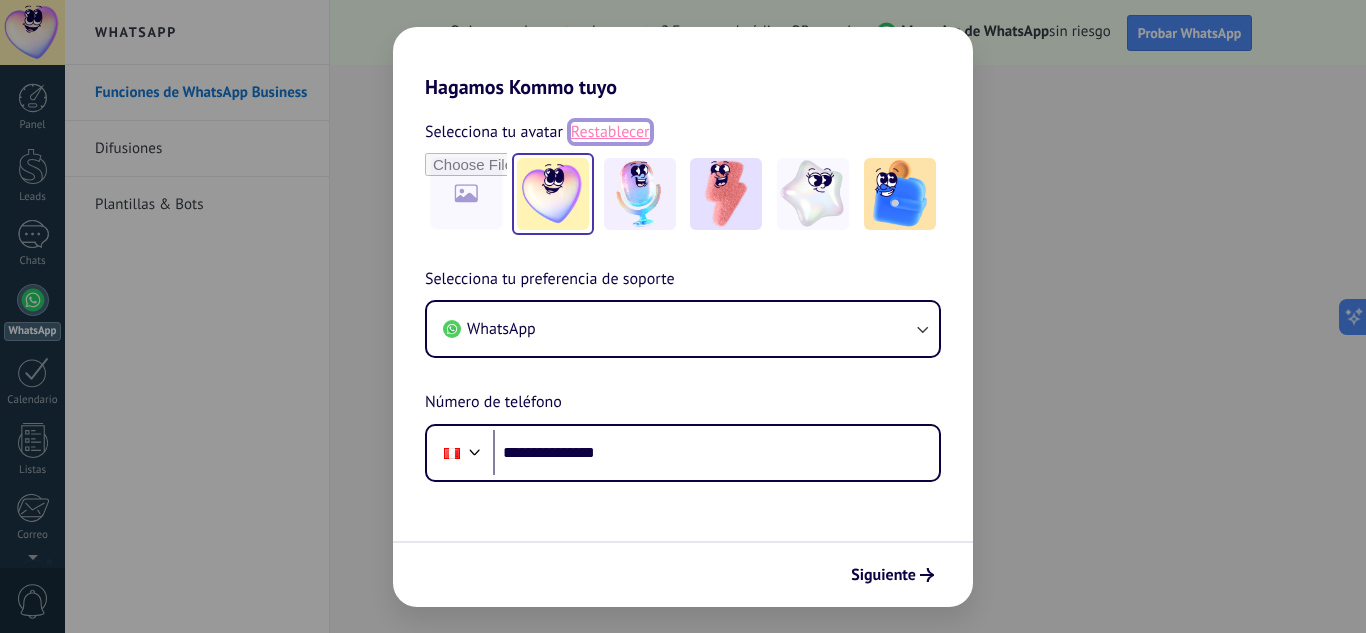 click on "Restablecer" at bounding box center (610, 132) 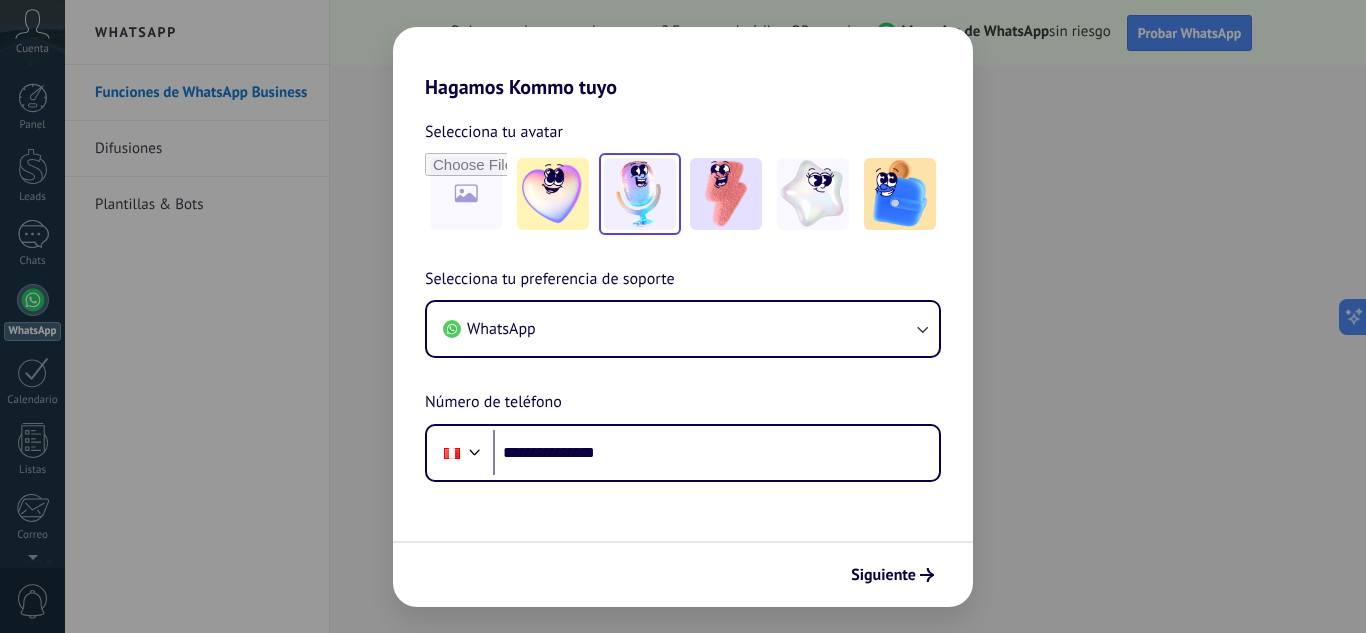 click at bounding box center [553, 194] 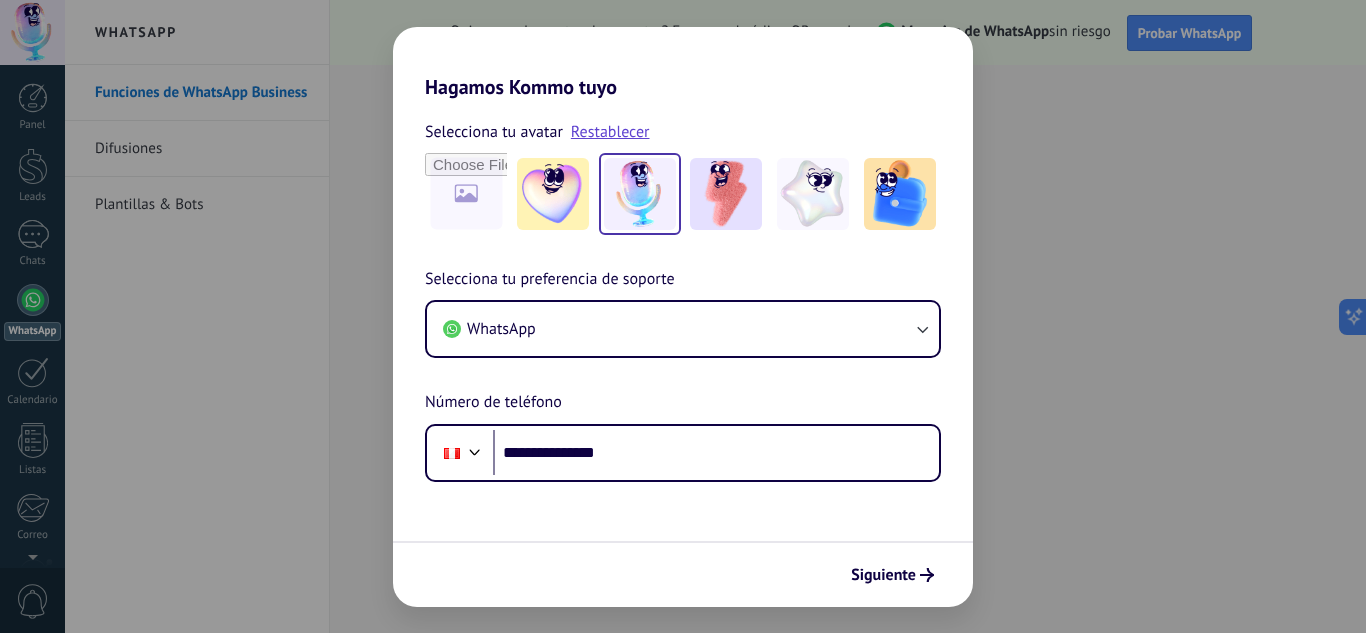 click on "Siguiente" at bounding box center [683, 574] 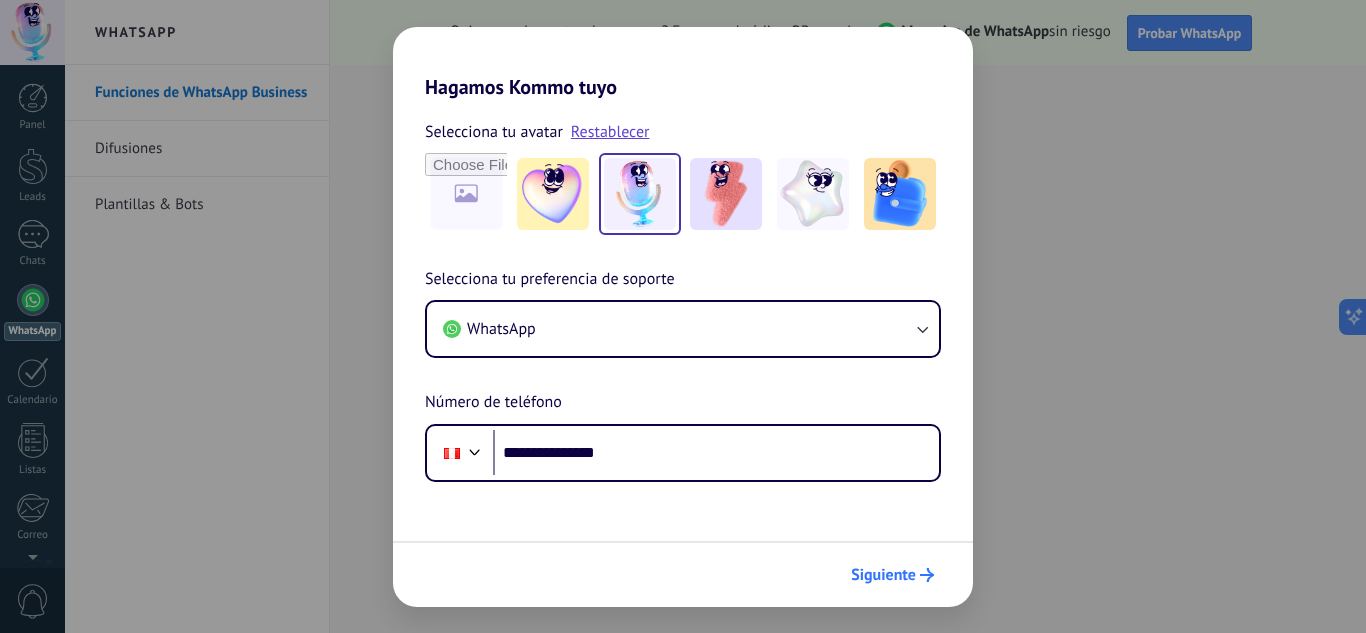 click on "Siguiente" at bounding box center (883, 575) 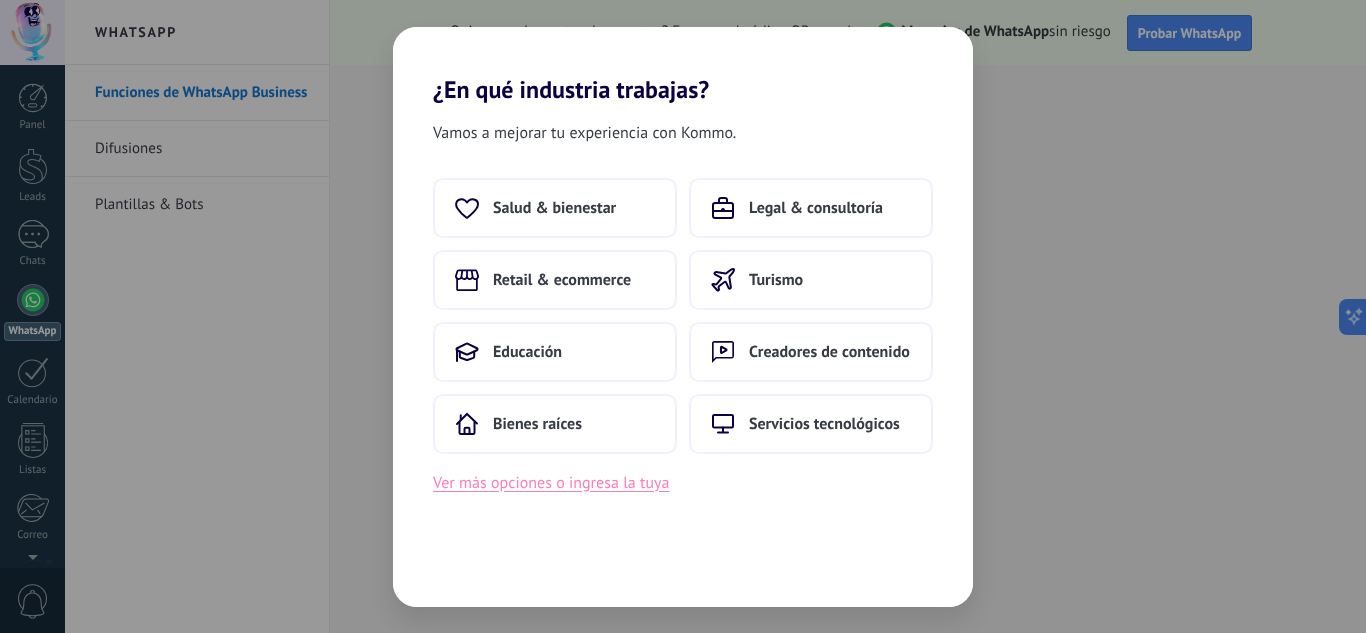 click on "Ver más opciones o ingresa la tuya" at bounding box center (551, 483) 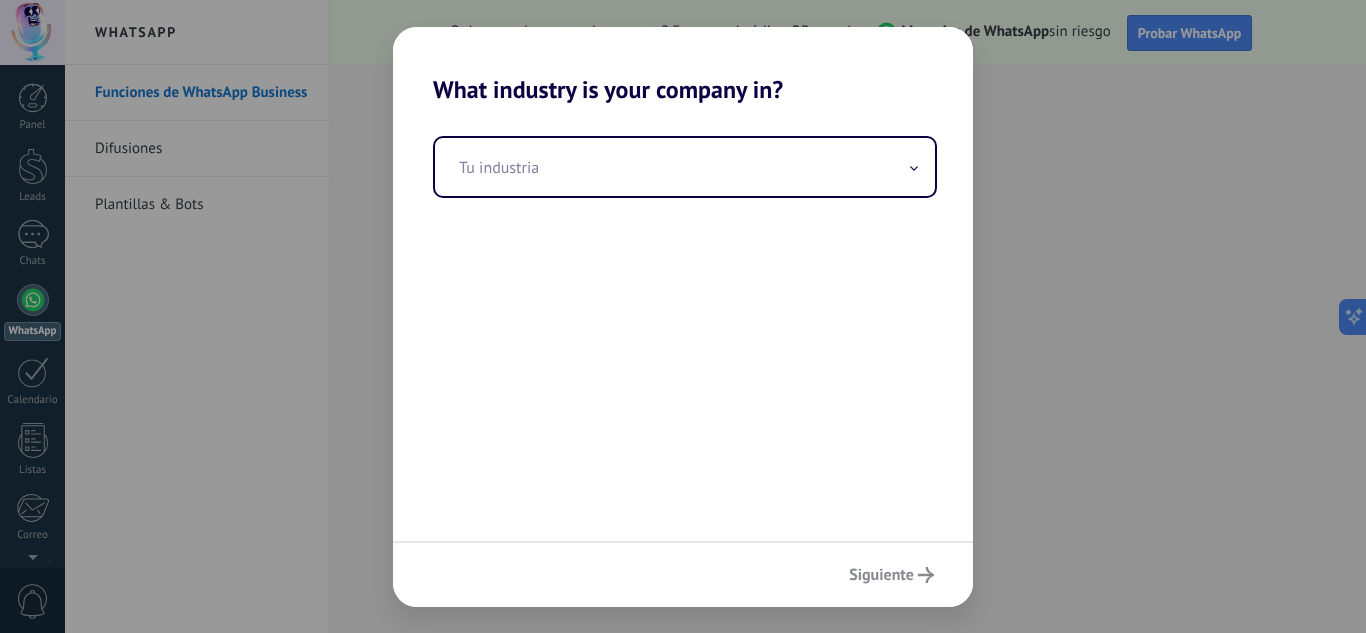 drag, startPoint x: 648, startPoint y: 220, endPoint x: 657, endPoint y: 201, distance: 21.023796 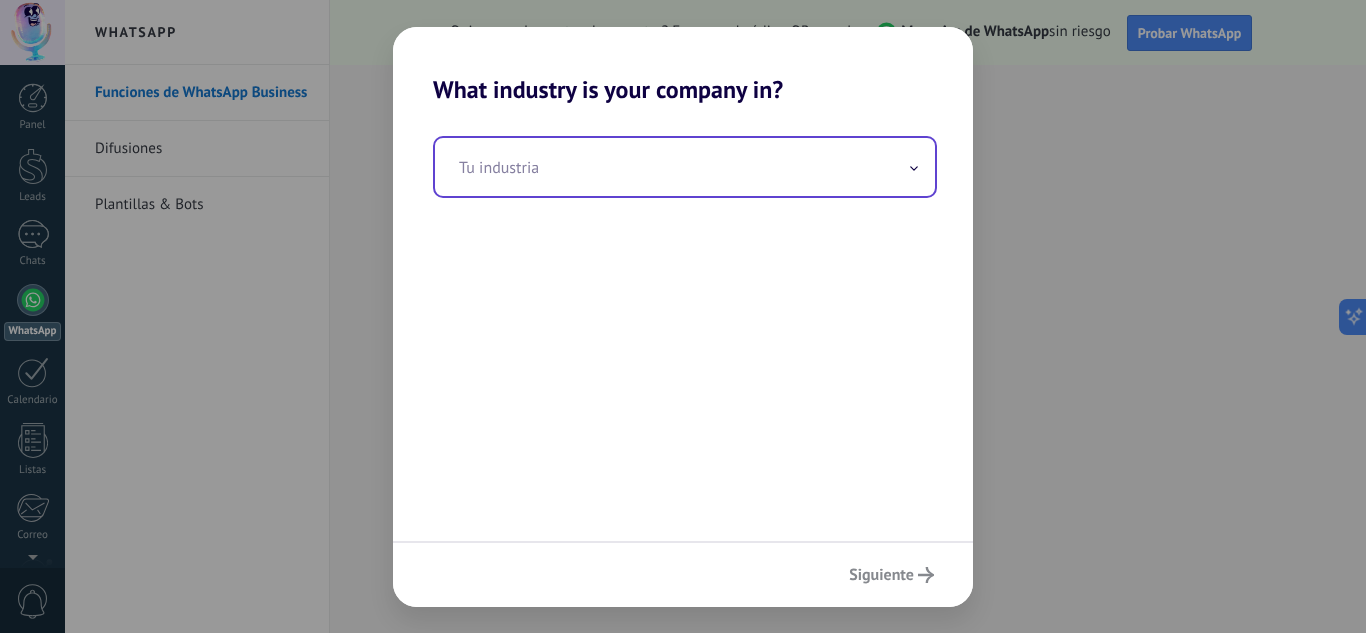click at bounding box center (685, 167) 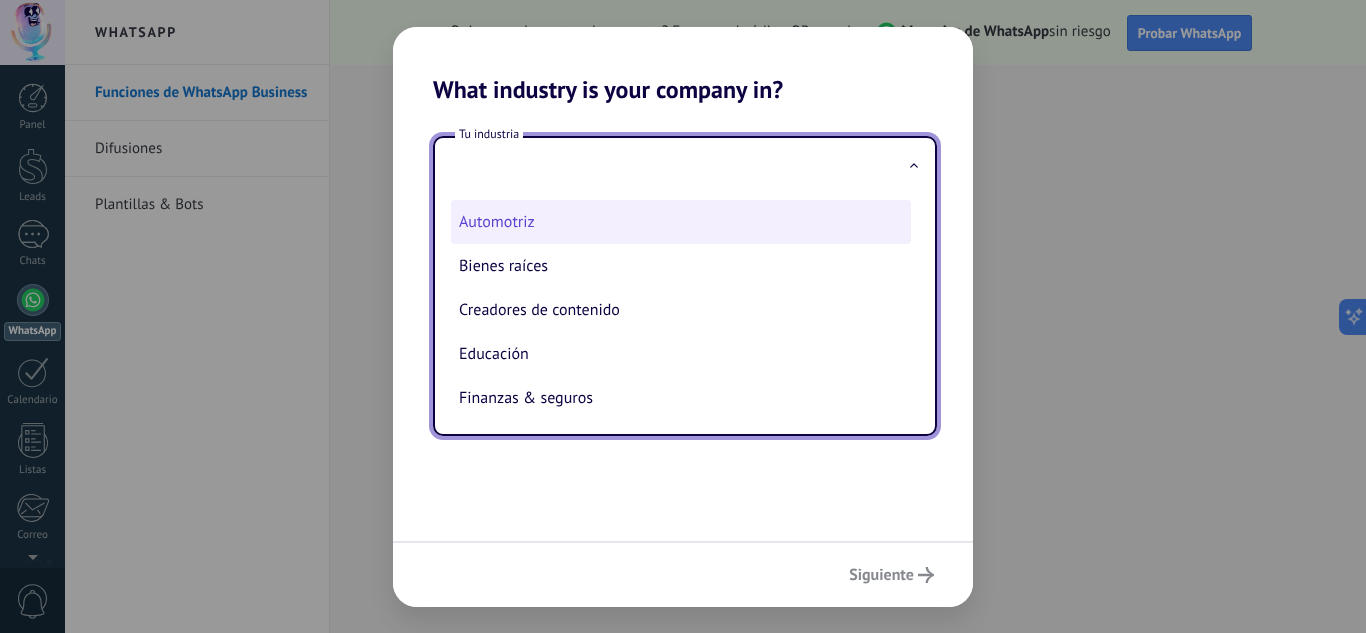click on "Automotriz" at bounding box center (681, 222) 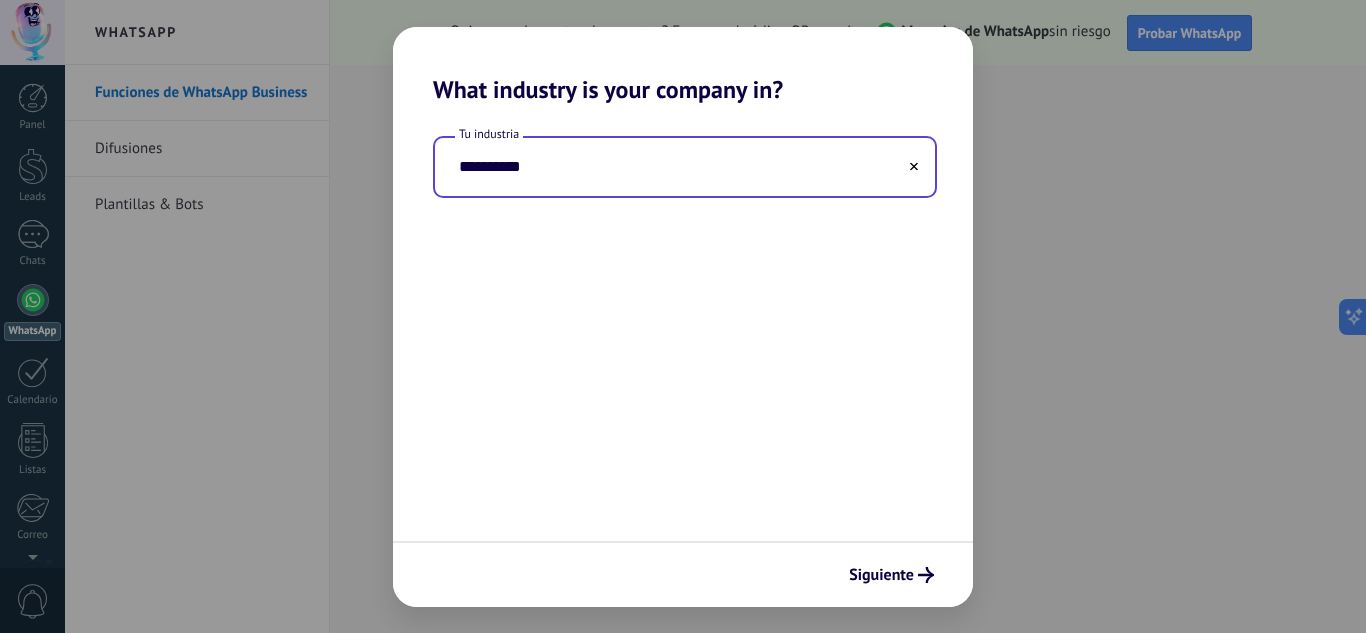 click on "**********" at bounding box center (685, 167) 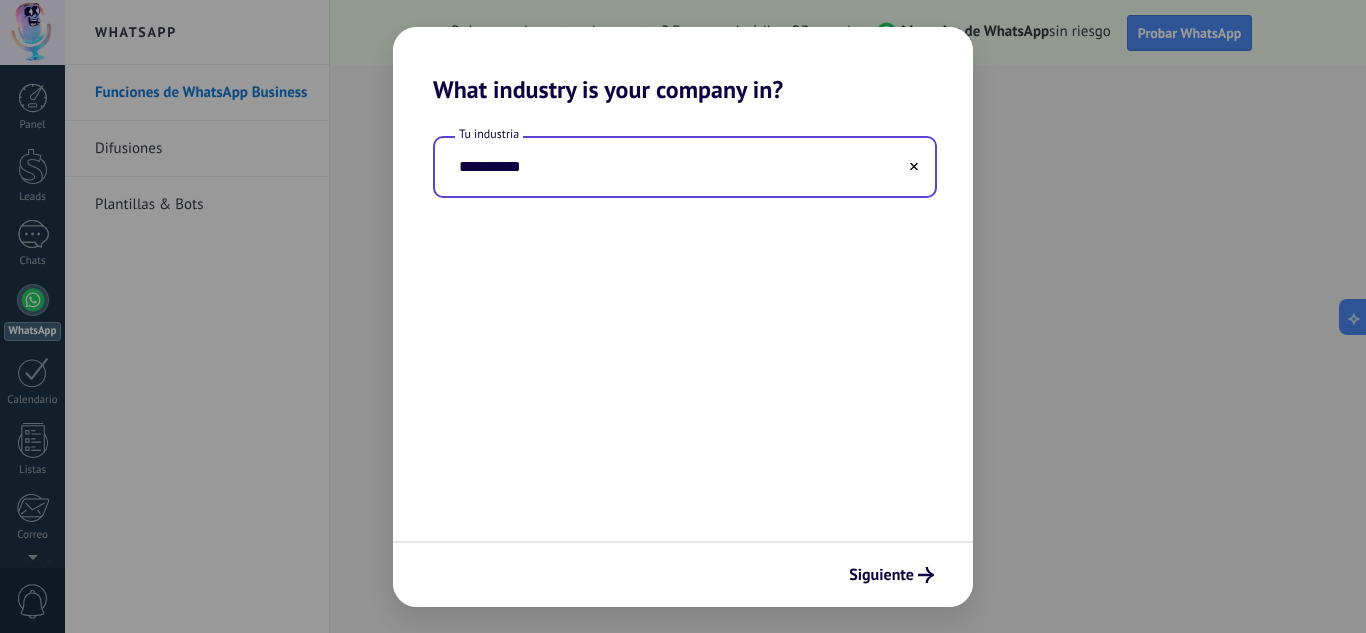 click at bounding box center [914, 166] 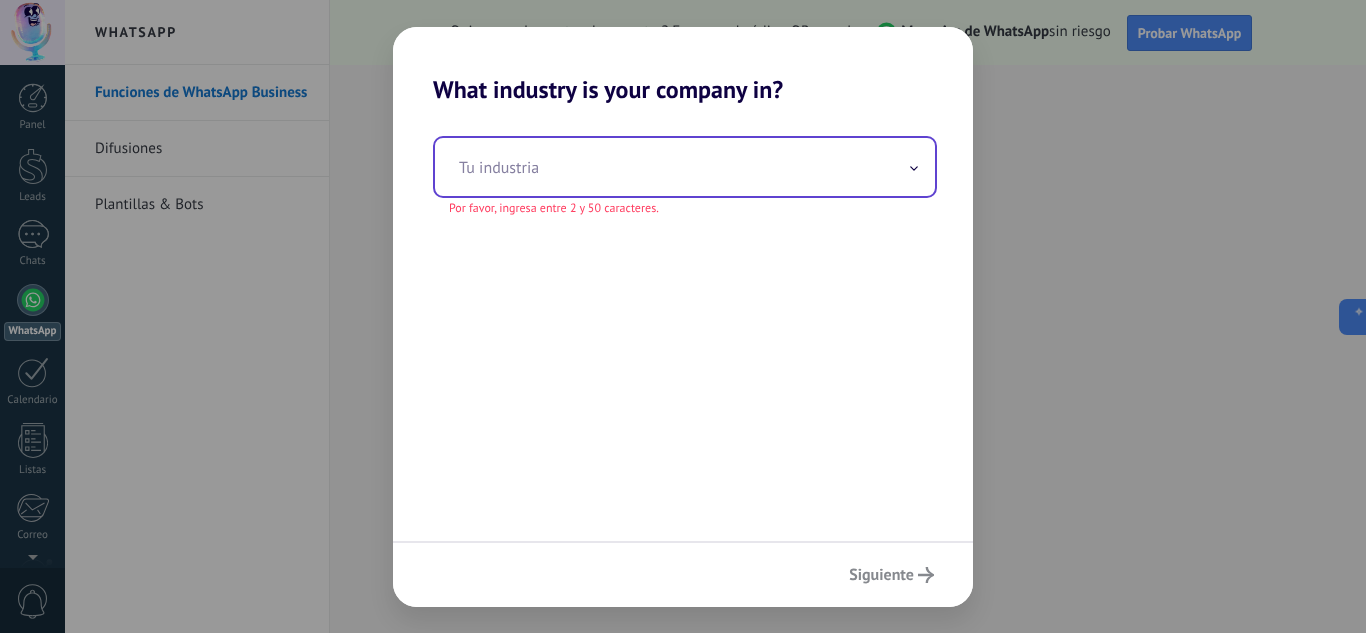 click at bounding box center [685, 167] 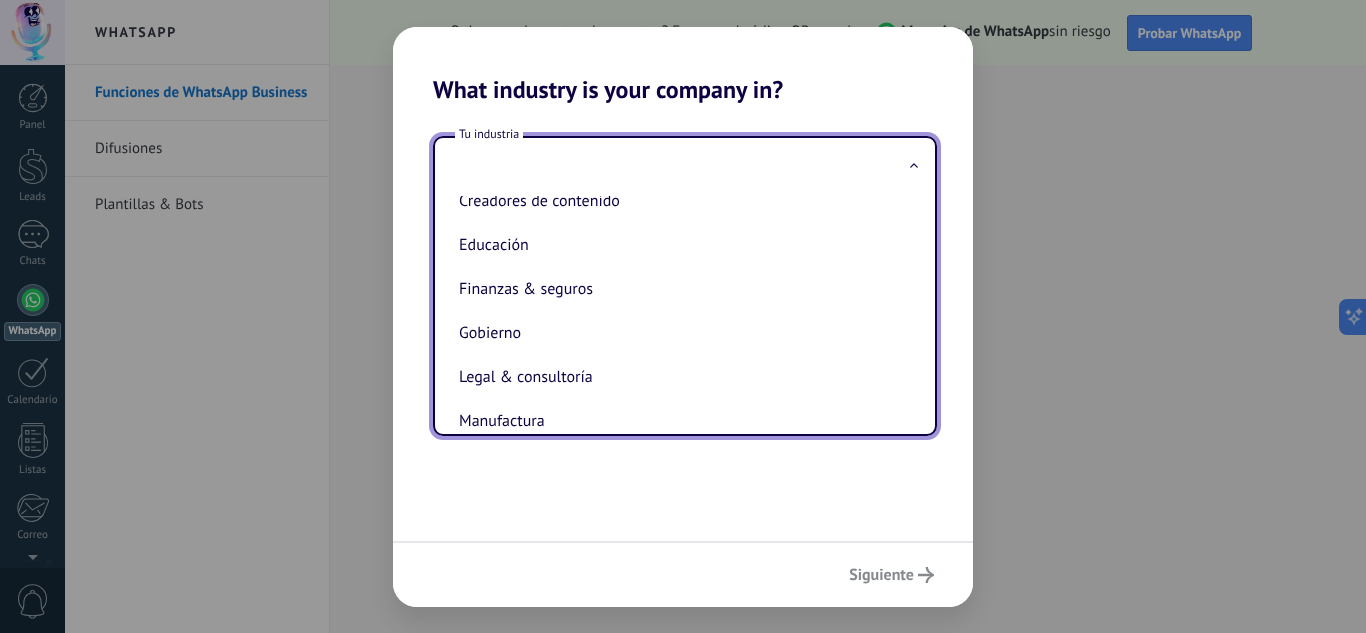 scroll, scrollTop: 530, scrollLeft: 0, axis: vertical 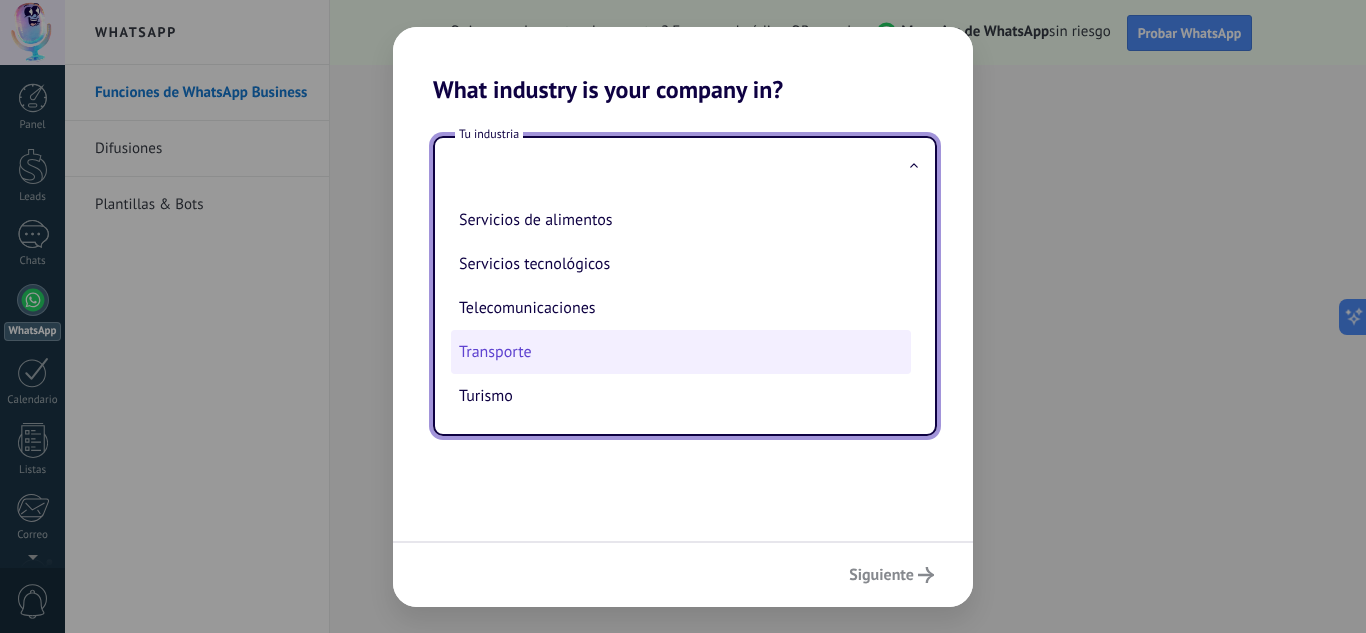 click on "Transporte" at bounding box center (681, 352) 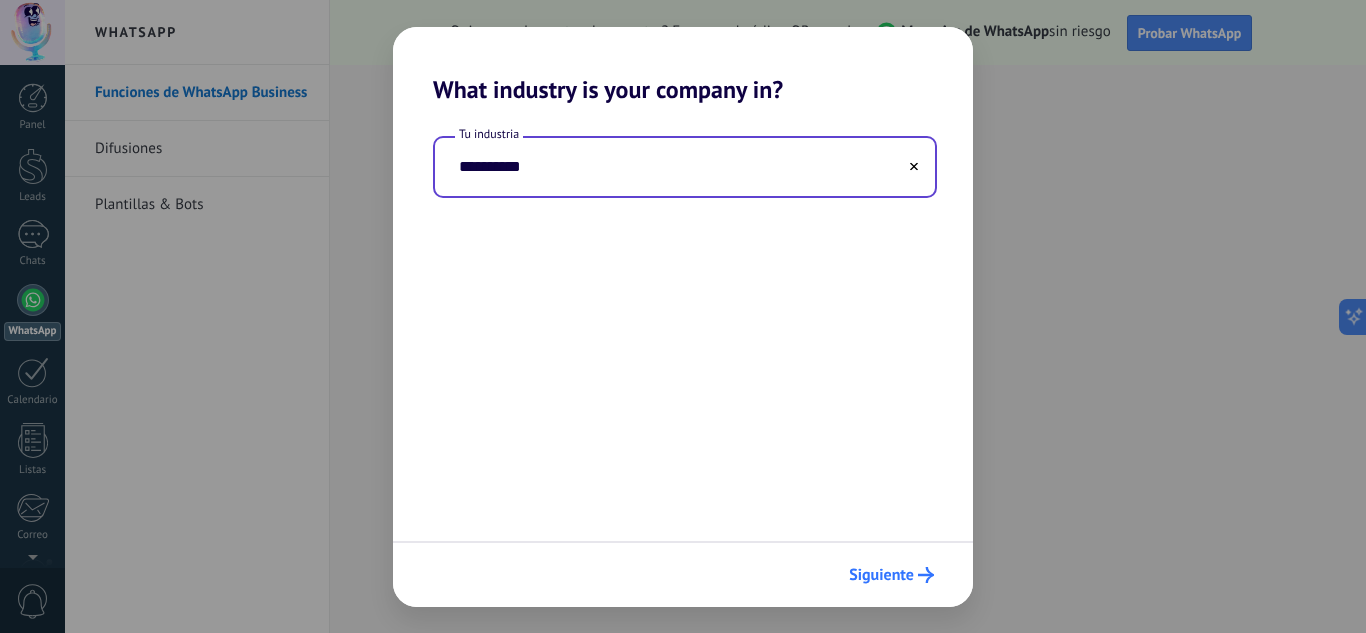 click on "Siguiente" at bounding box center [891, 575] 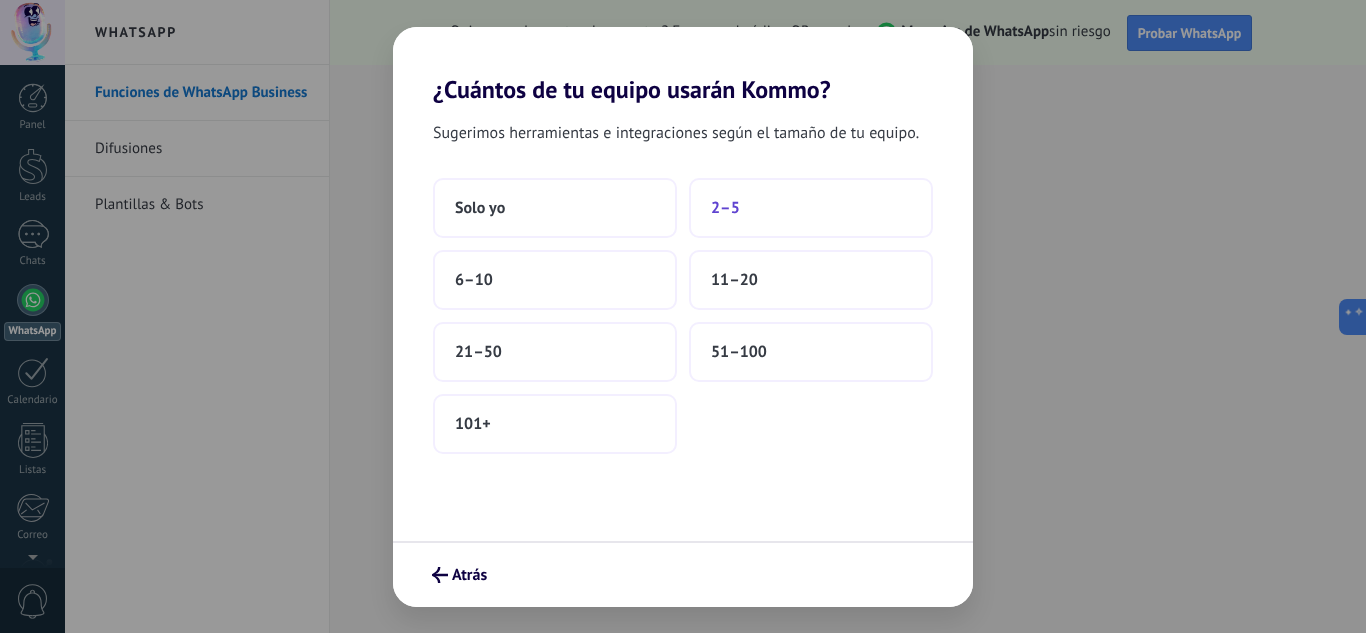 click on "2–5" at bounding box center (811, 208) 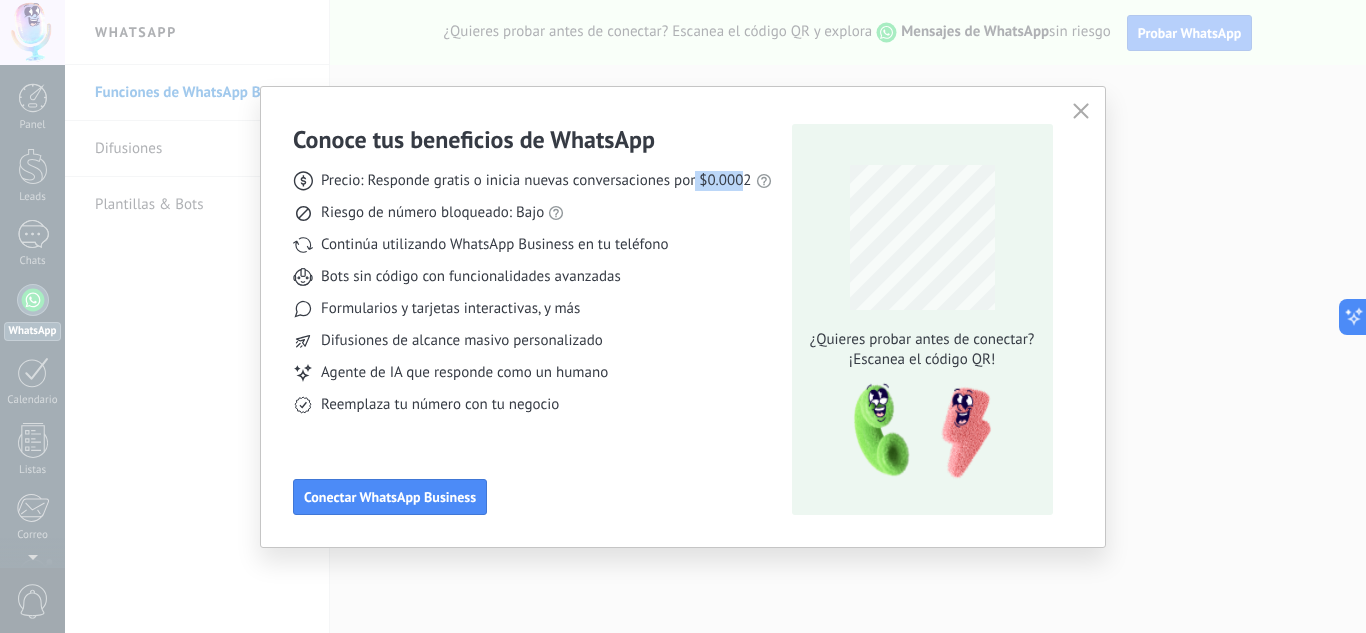 click on "Precio: Responde gratis o inicia nuevas conversaciones por $0.0002" at bounding box center [536, 181] 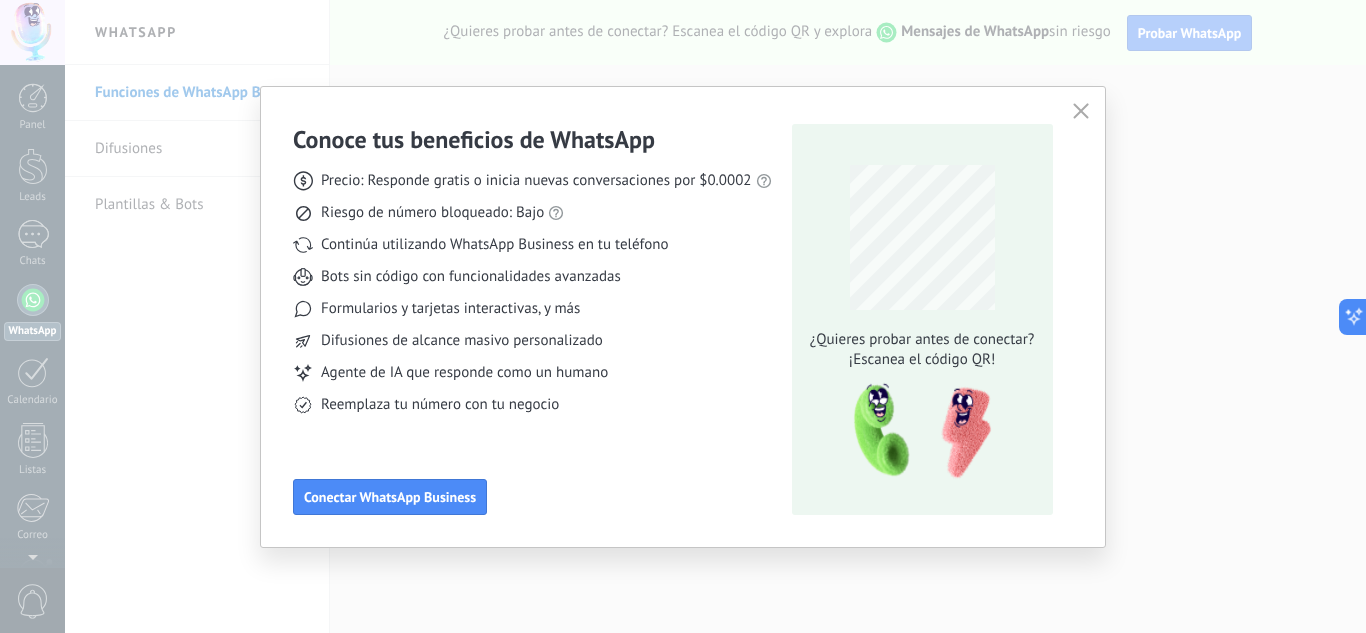 click on "Precio: Responde gratis o inicia nuevas conversaciones por $0.0002" at bounding box center [536, 181] 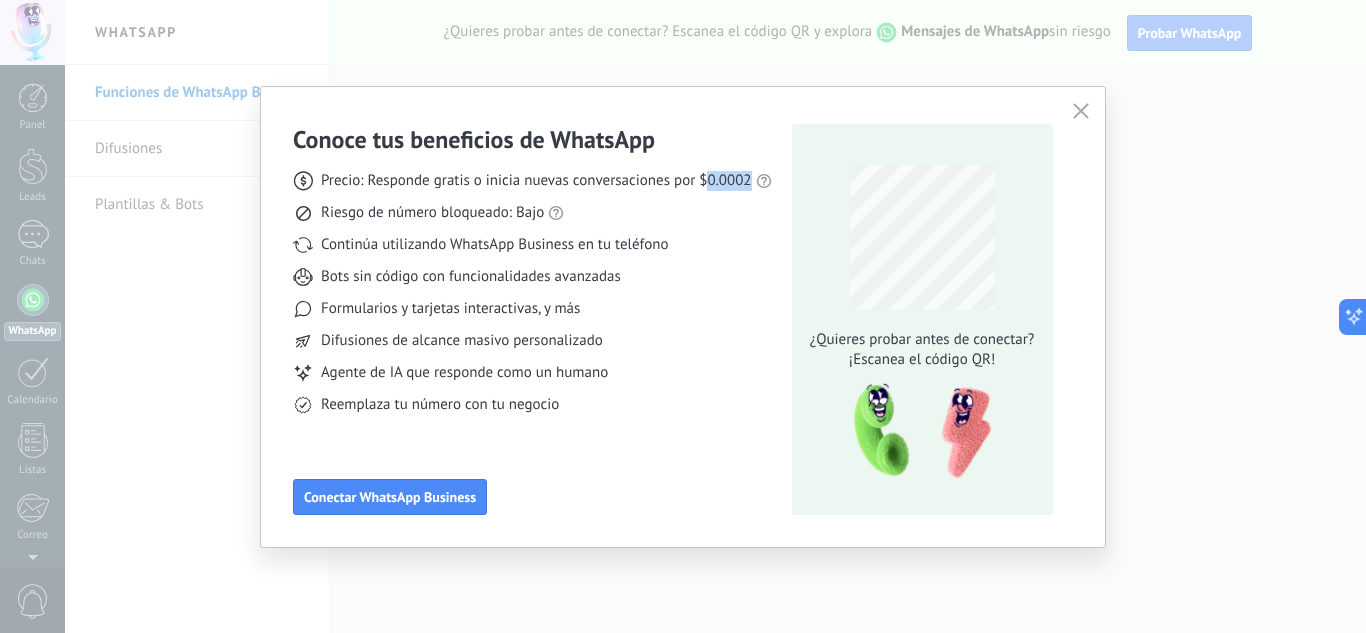 click on "Precio: Responde gratis o inicia nuevas conversaciones por $0.0002" at bounding box center [532, 181] 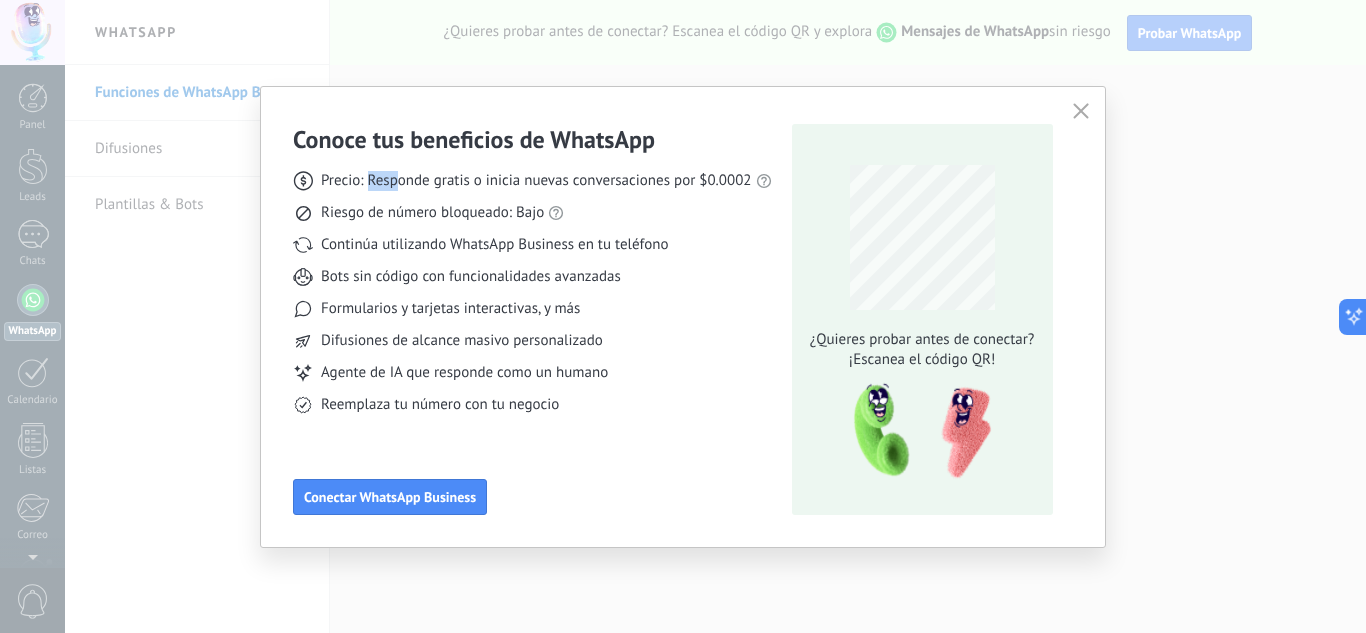 drag, startPoint x: 368, startPoint y: 172, endPoint x: 396, endPoint y: 175, distance: 28.160255 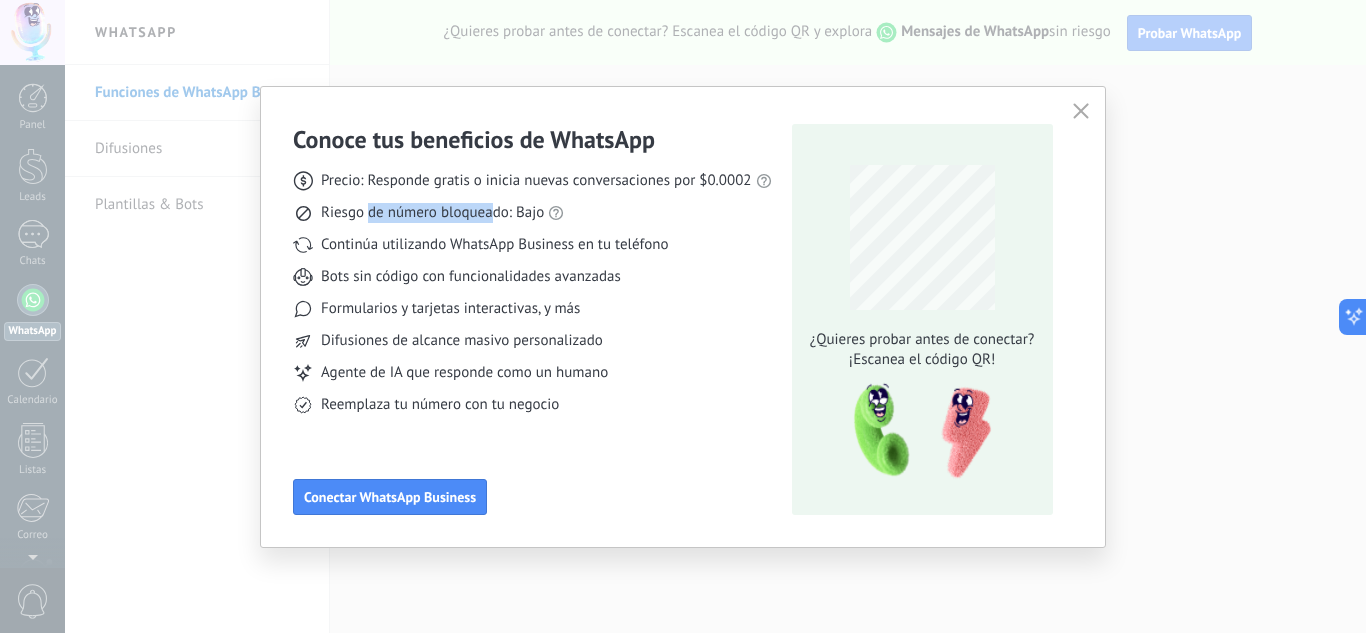 drag, startPoint x: 371, startPoint y: 214, endPoint x: 489, endPoint y: 216, distance: 118.016945 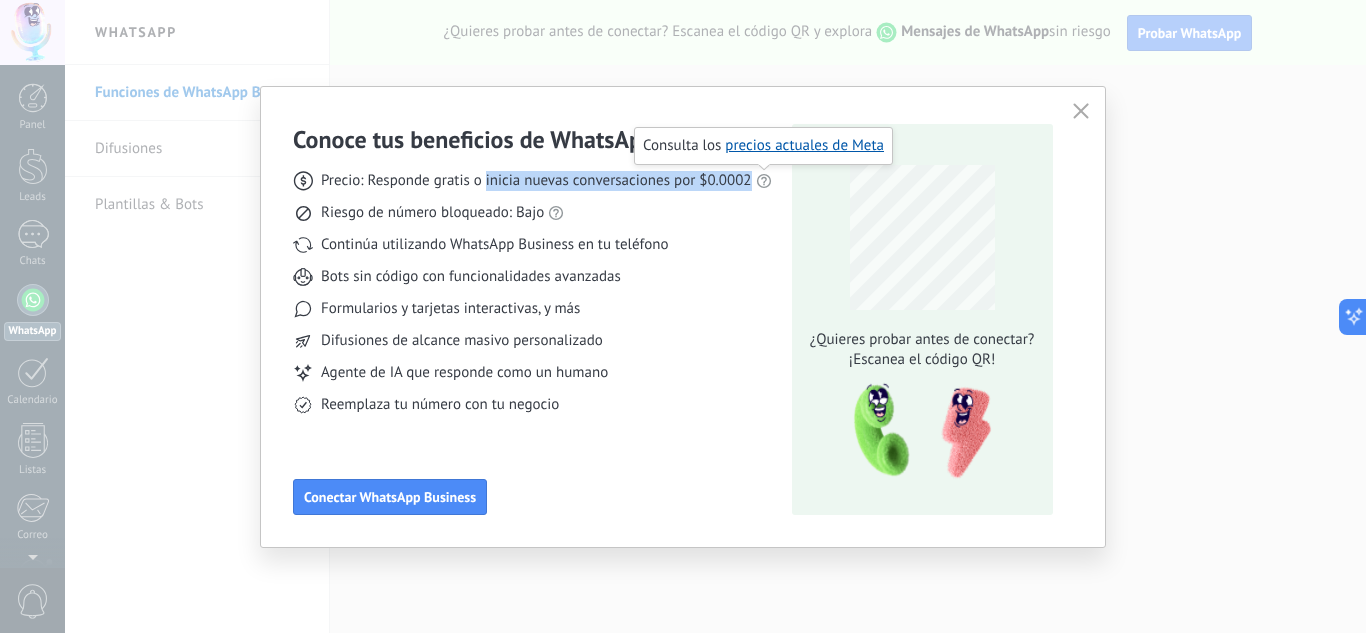 drag, startPoint x: 486, startPoint y: 186, endPoint x: 753, endPoint y: 190, distance: 267.02997 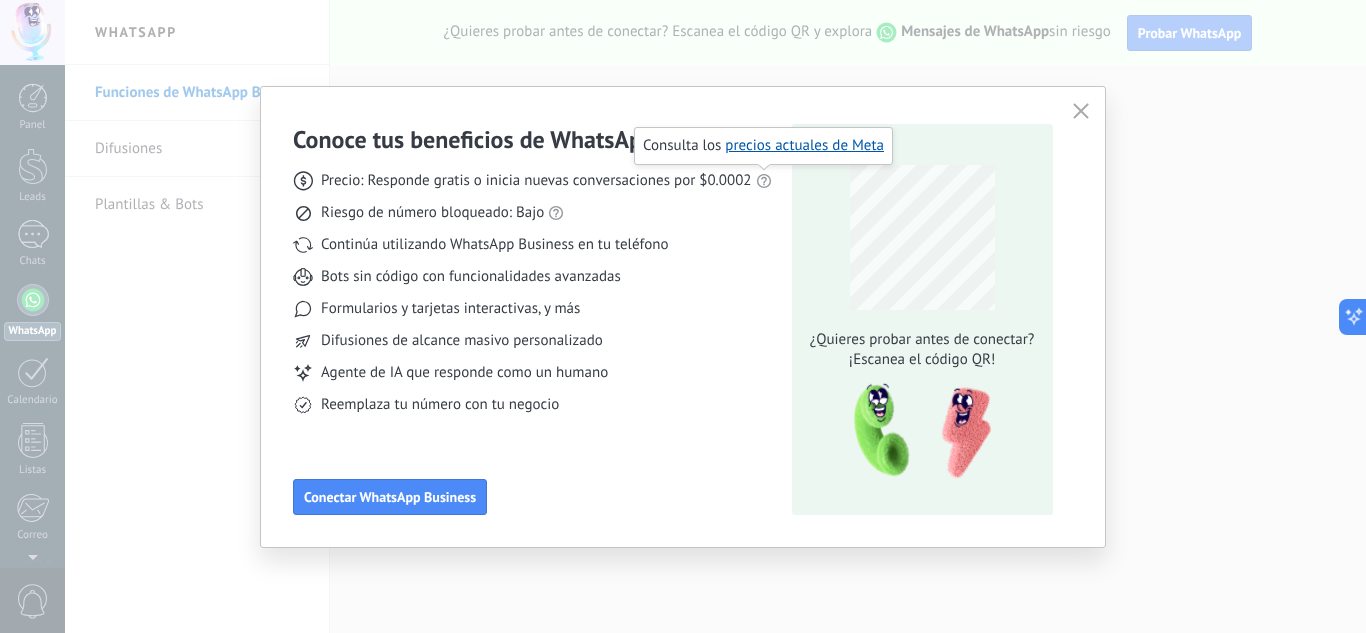 click at bounding box center [764, 181] 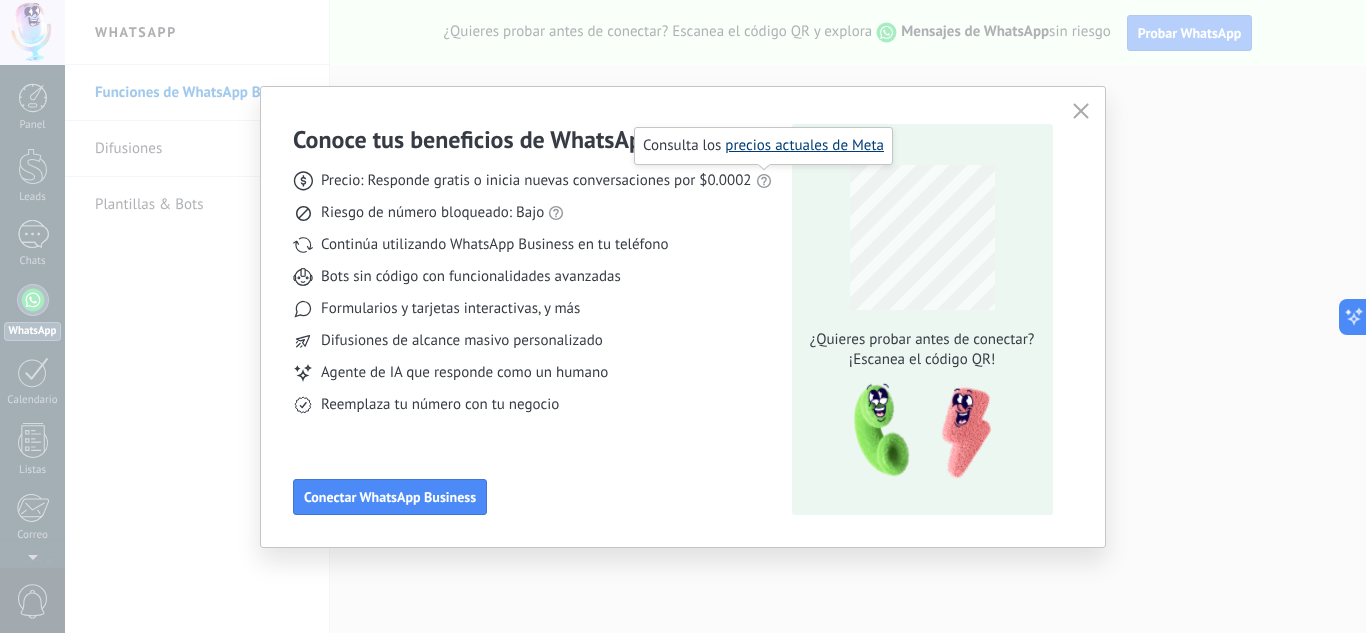 click on "precios actuales de Meta" at bounding box center (804, 145) 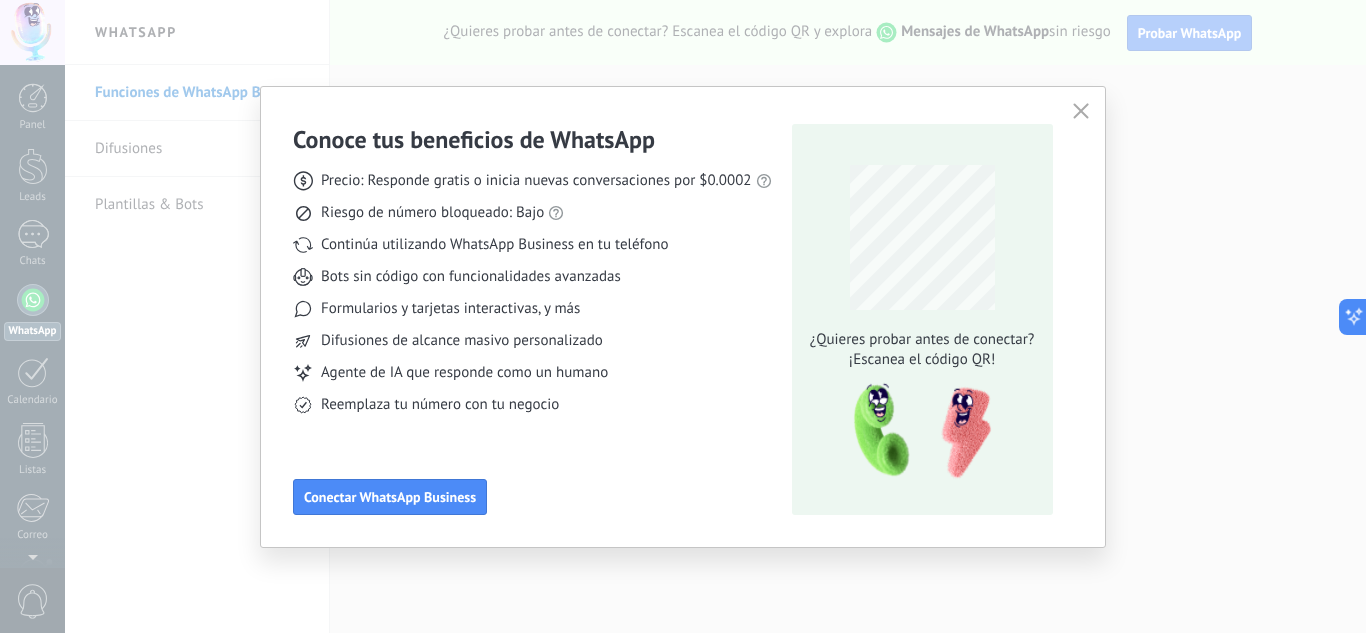 click at bounding box center [1081, 112] 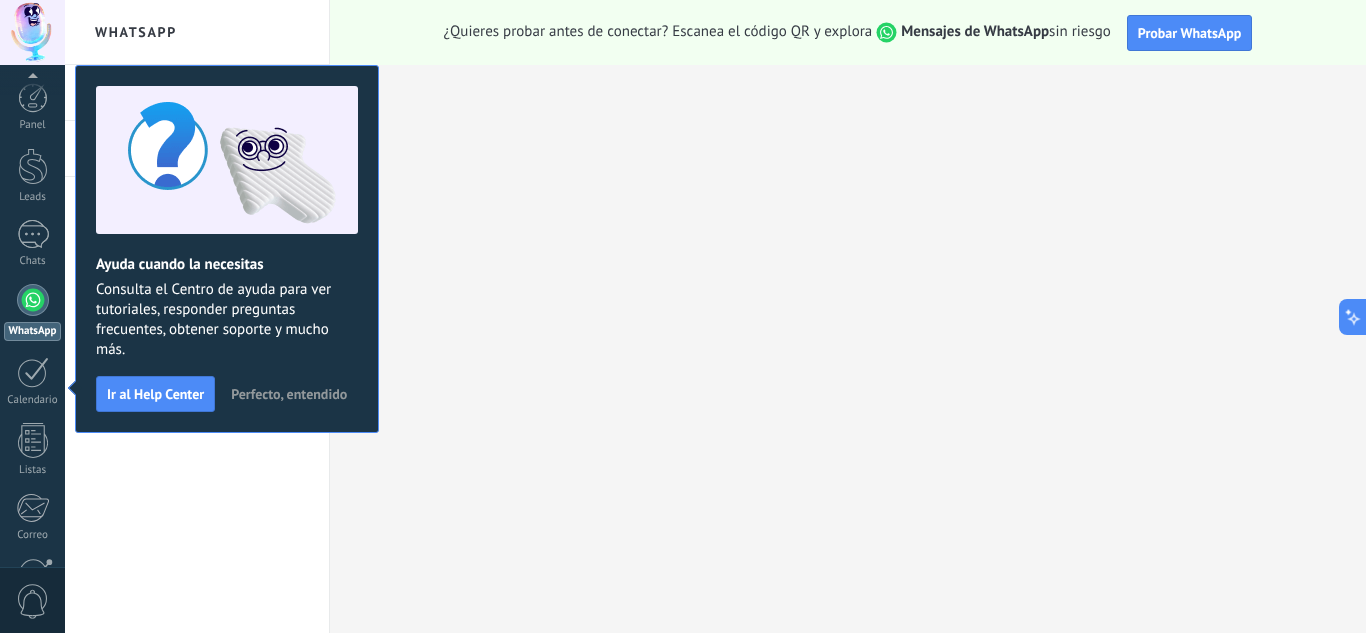 scroll, scrollTop: 199, scrollLeft: 0, axis: vertical 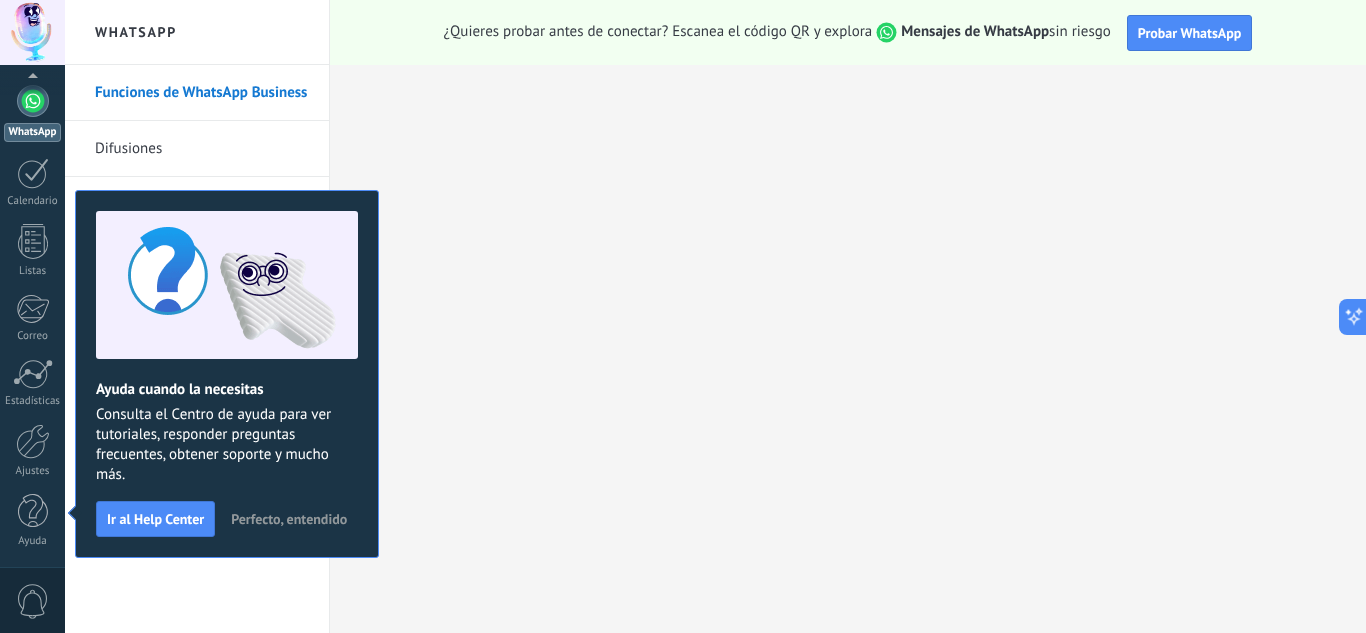 click on "Perfecto, entendido" at bounding box center (289, 519) 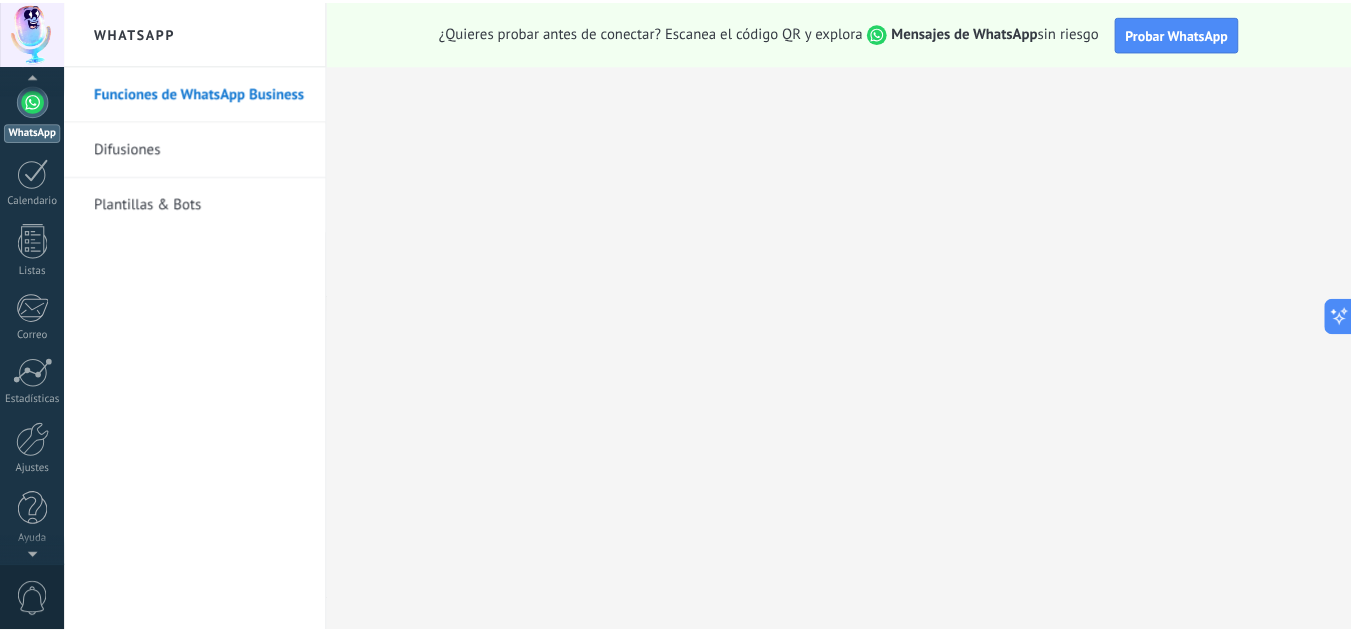 scroll, scrollTop: 0, scrollLeft: 0, axis: both 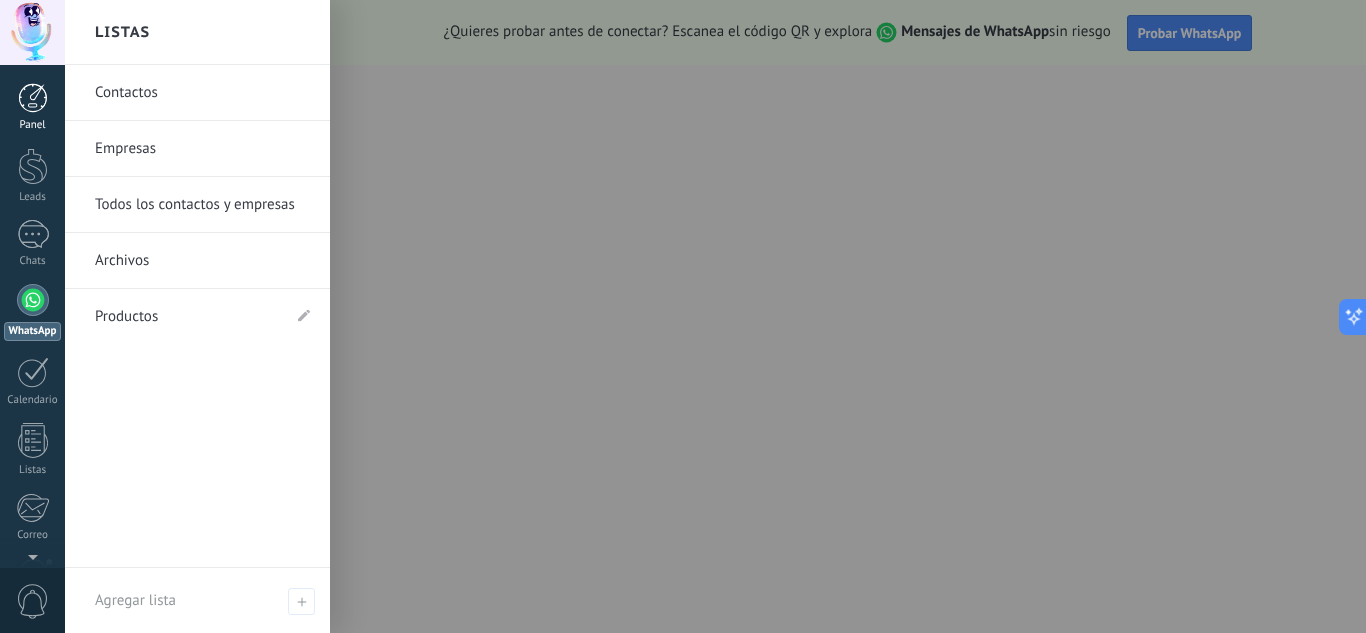 click on "Panel" at bounding box center [33, 125] 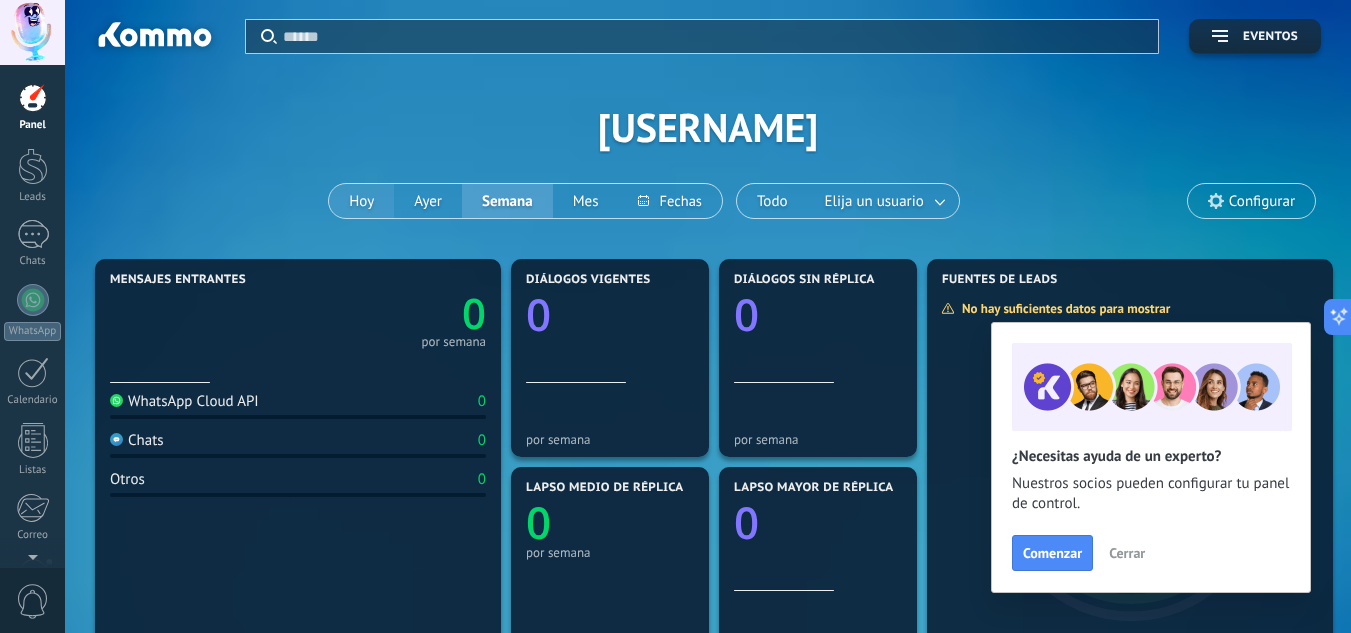 click on "Hoy" at bounding box center (361, 201) 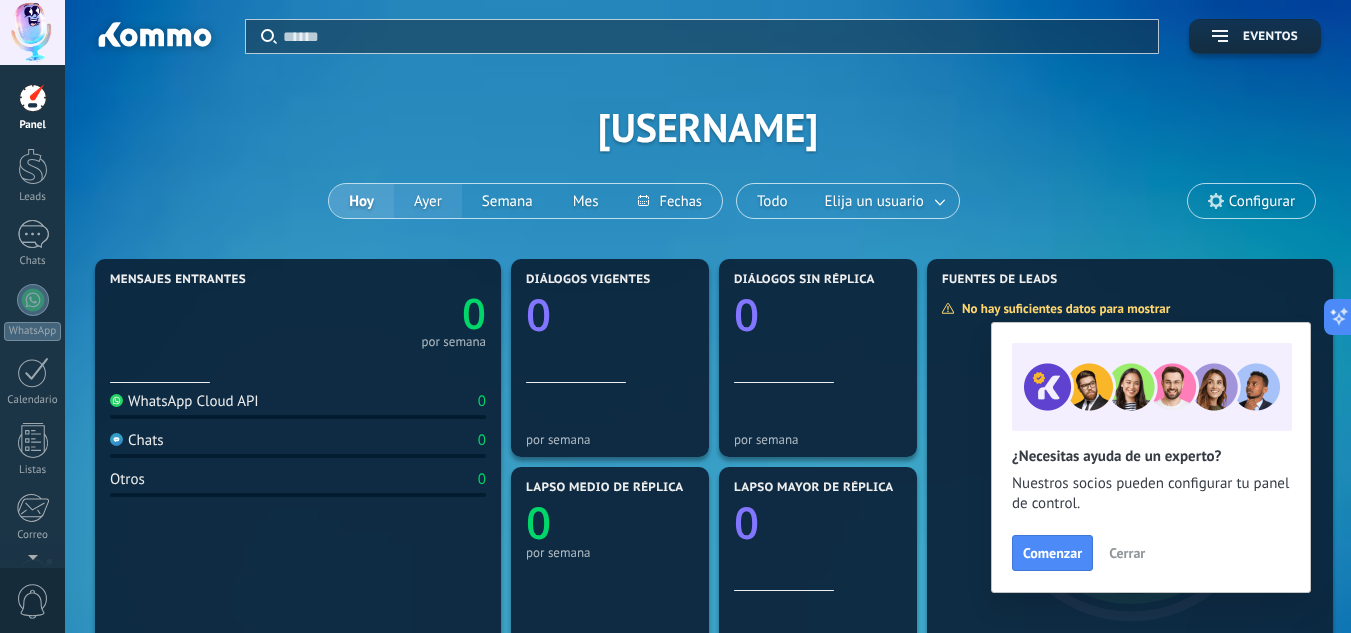 click on "Ayer" at bounding box center (428, 201) 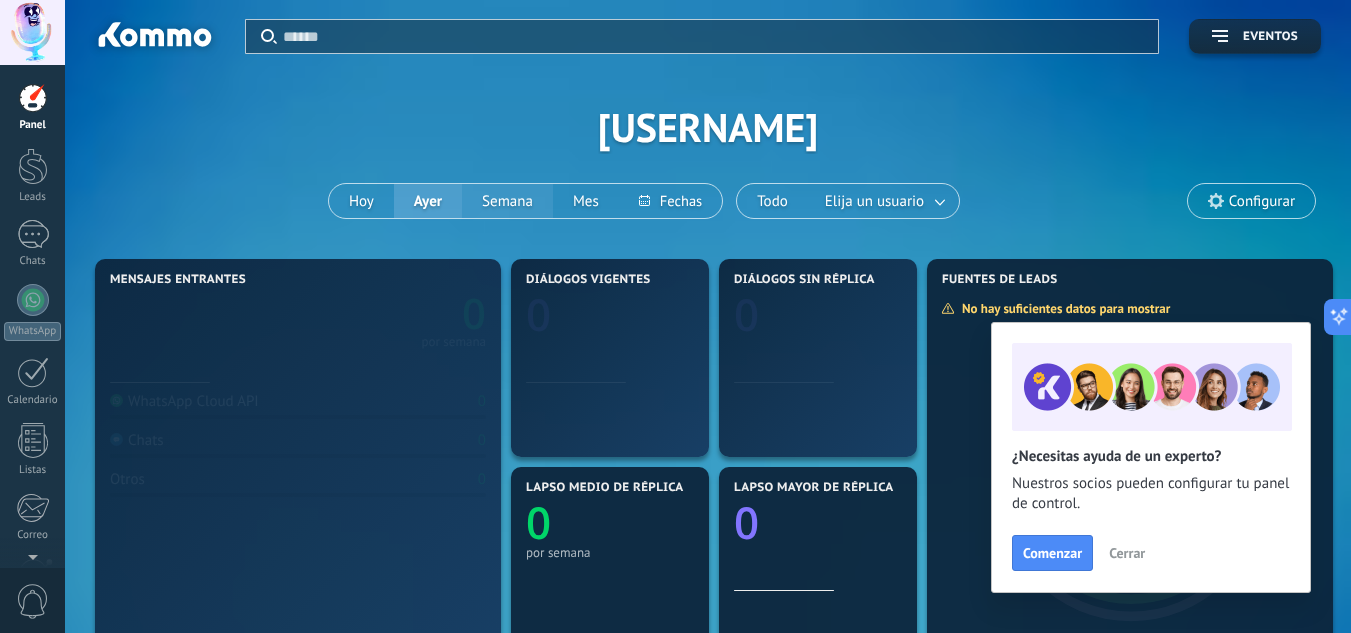 click on "Semana" at bounding box center (507, 201) 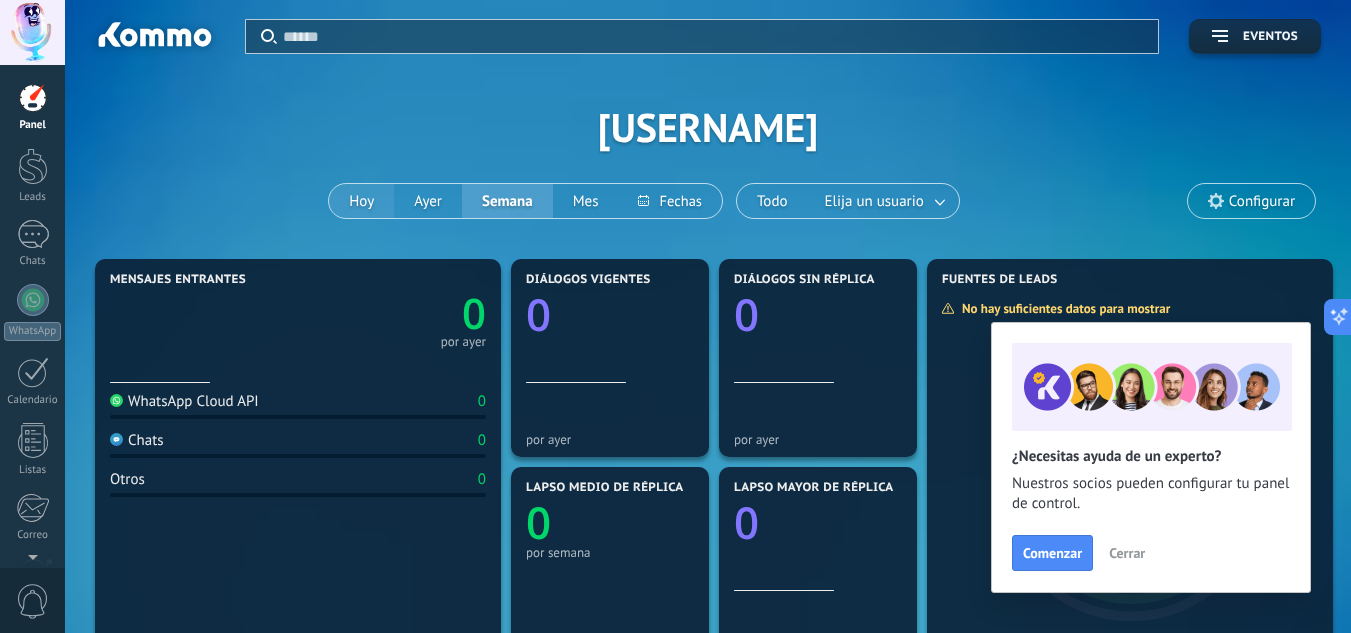 click on "Hoy" at bounding box center (361, 201) 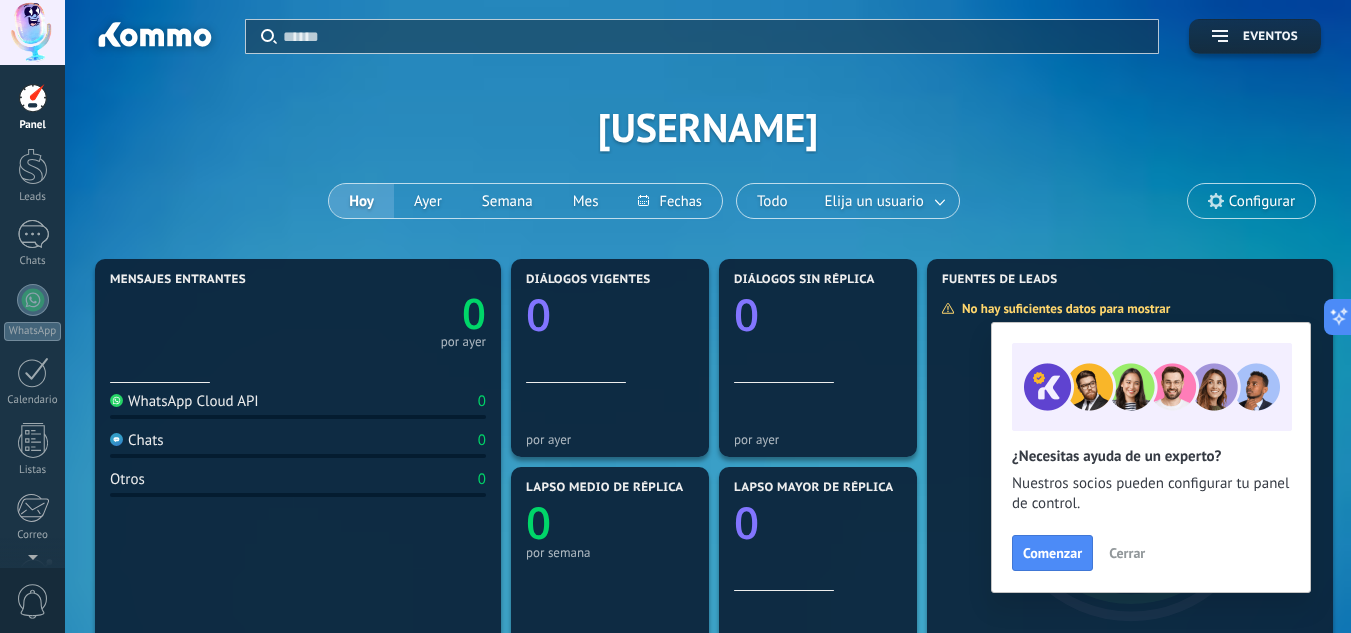 click on "Hoy" at bounding box center [361, 201] 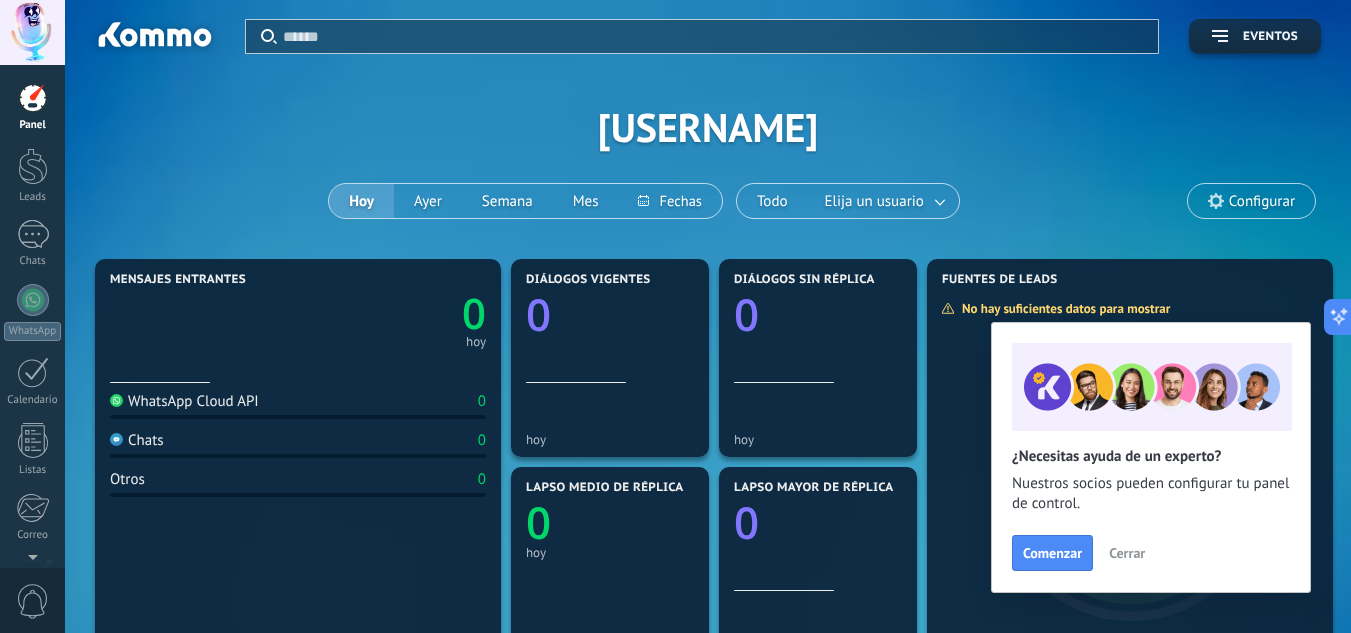 click on "Cerrar" at bounding box center (1127, 553) 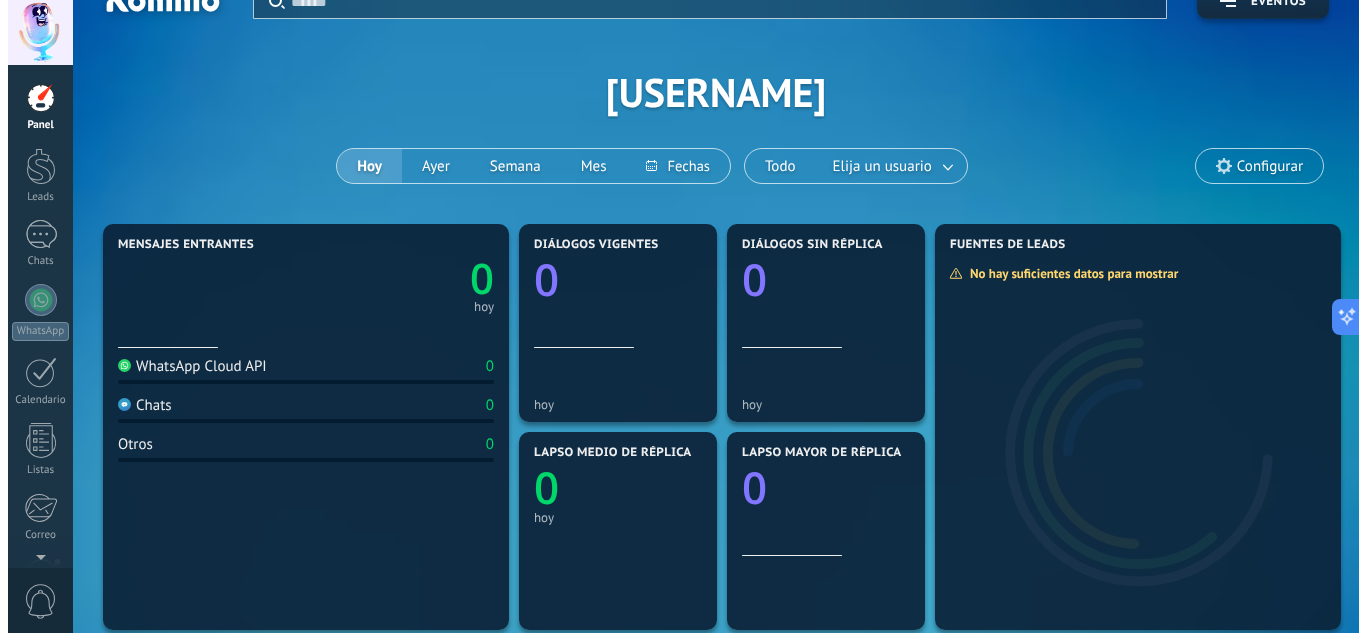 scroll, scrollTop: 0, scrollLeft: 0, axis: both 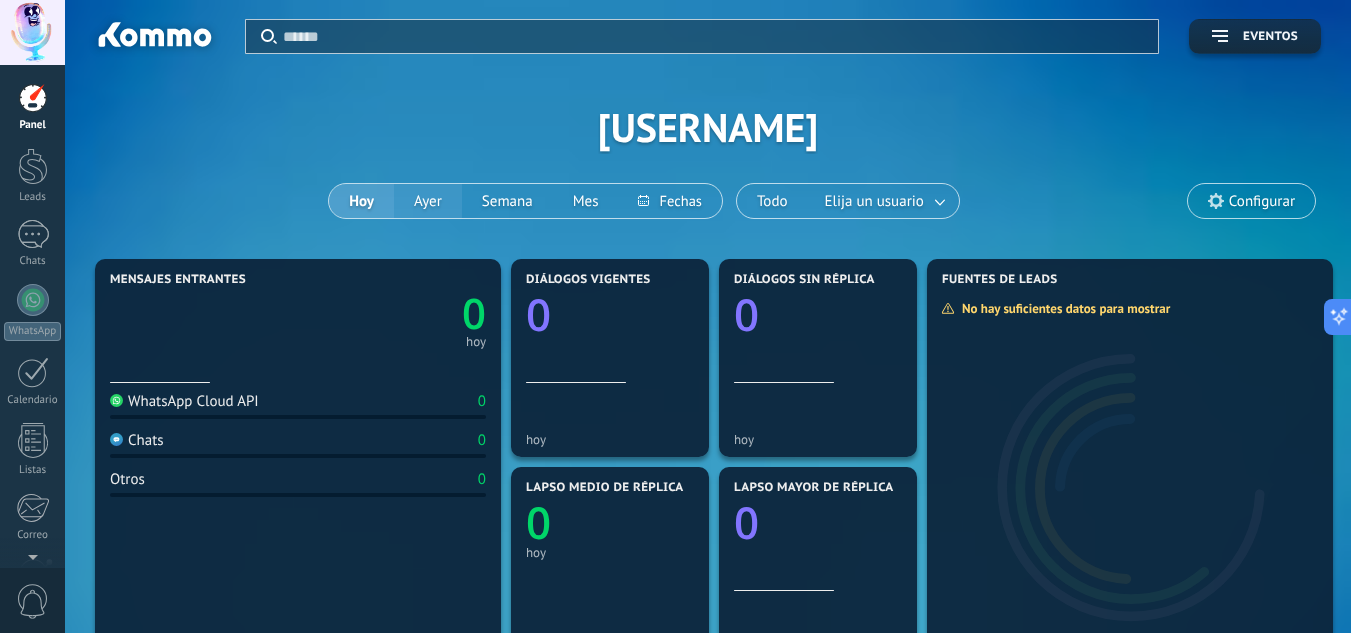 click on "Ayer" at bounding box center (428, 201) 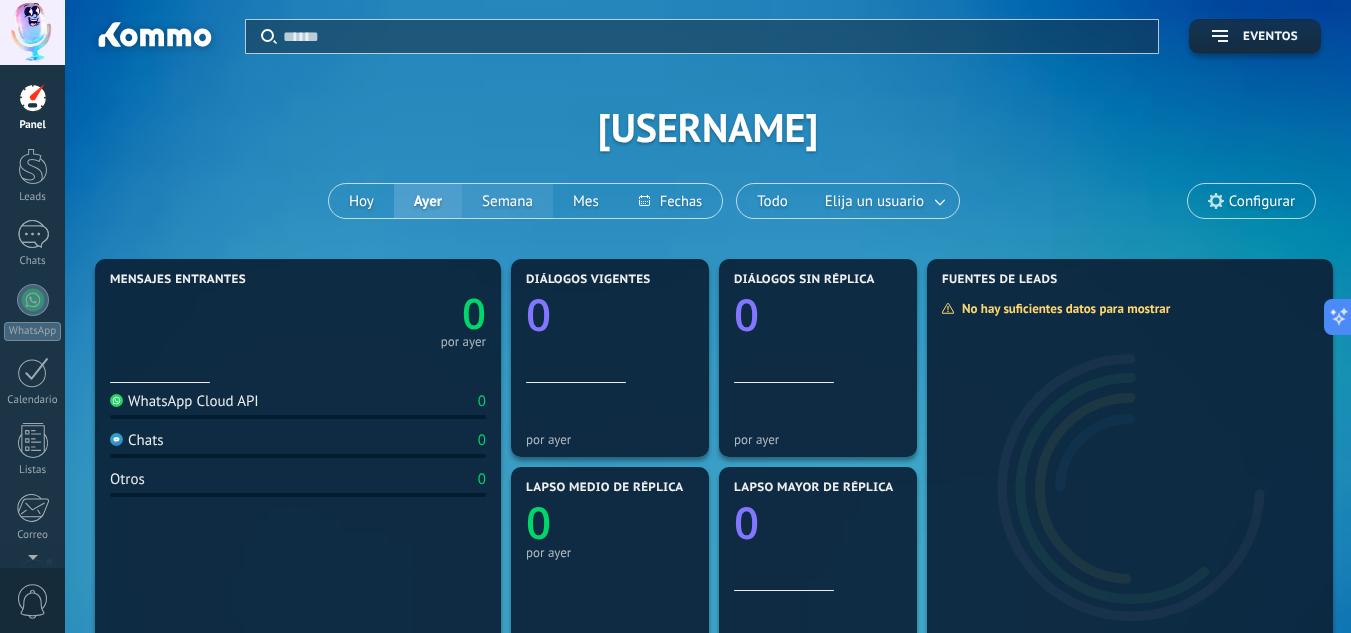 drag, startPoint x: 494, startPoint y: 192, endPoint x: 517, endPoint y: 190, distance: 23.086792 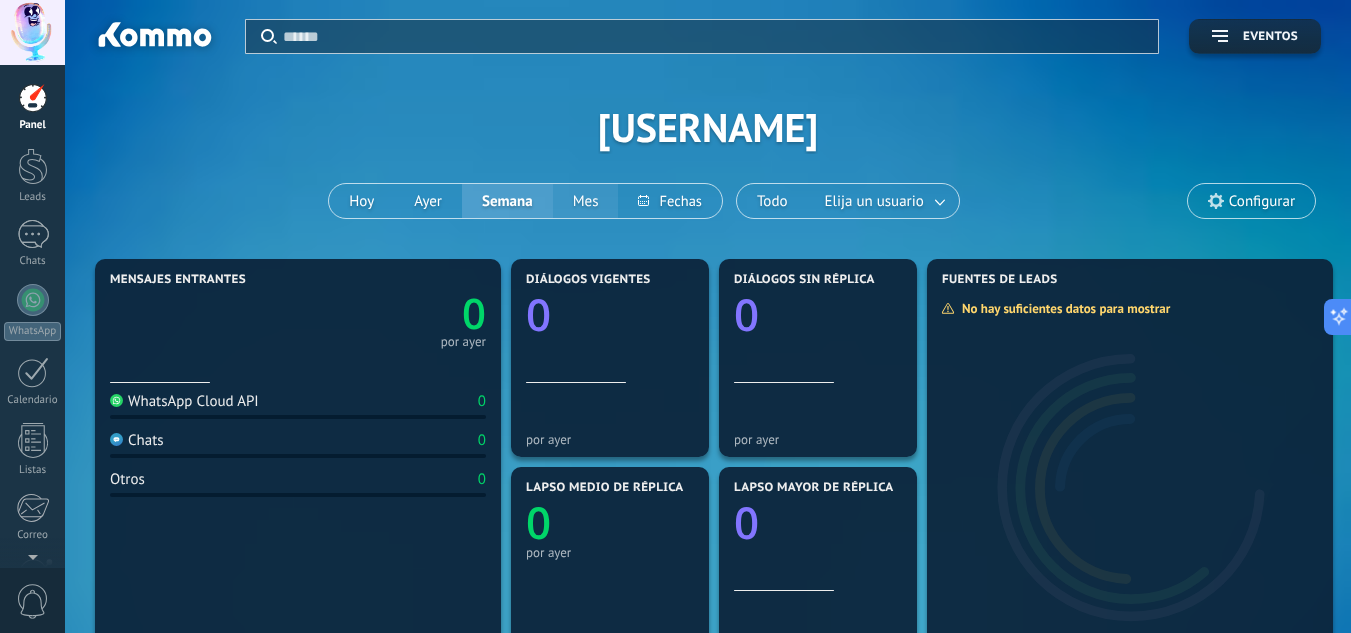 click on "Mes" at bounding box center (586, 201) 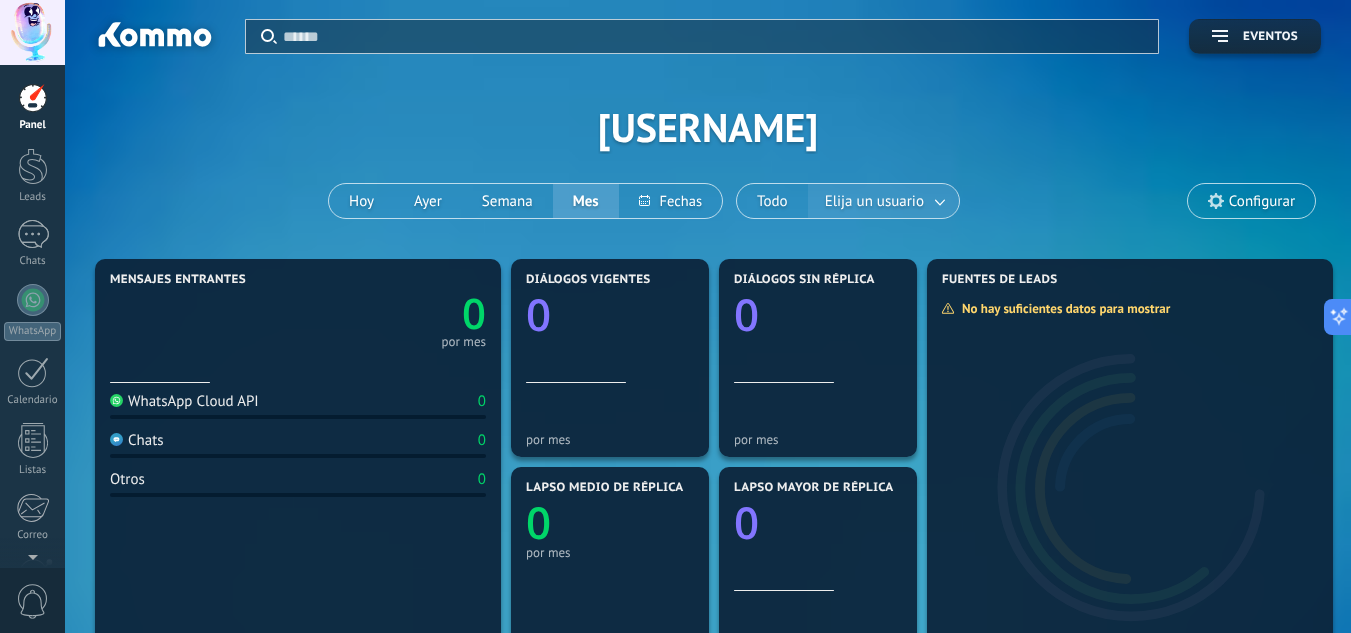 click on "Elija un usuario" at bounding box center (874, 201) 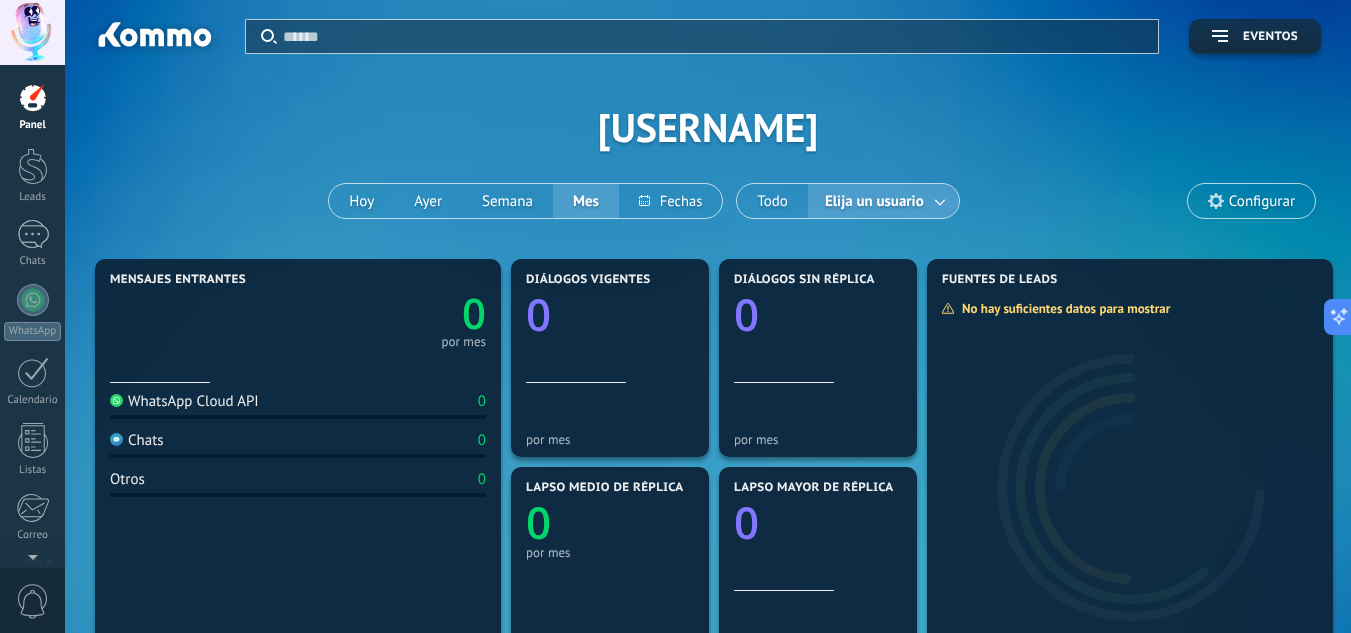 click on "Elija un usuario" at bounding box center [874, 201] 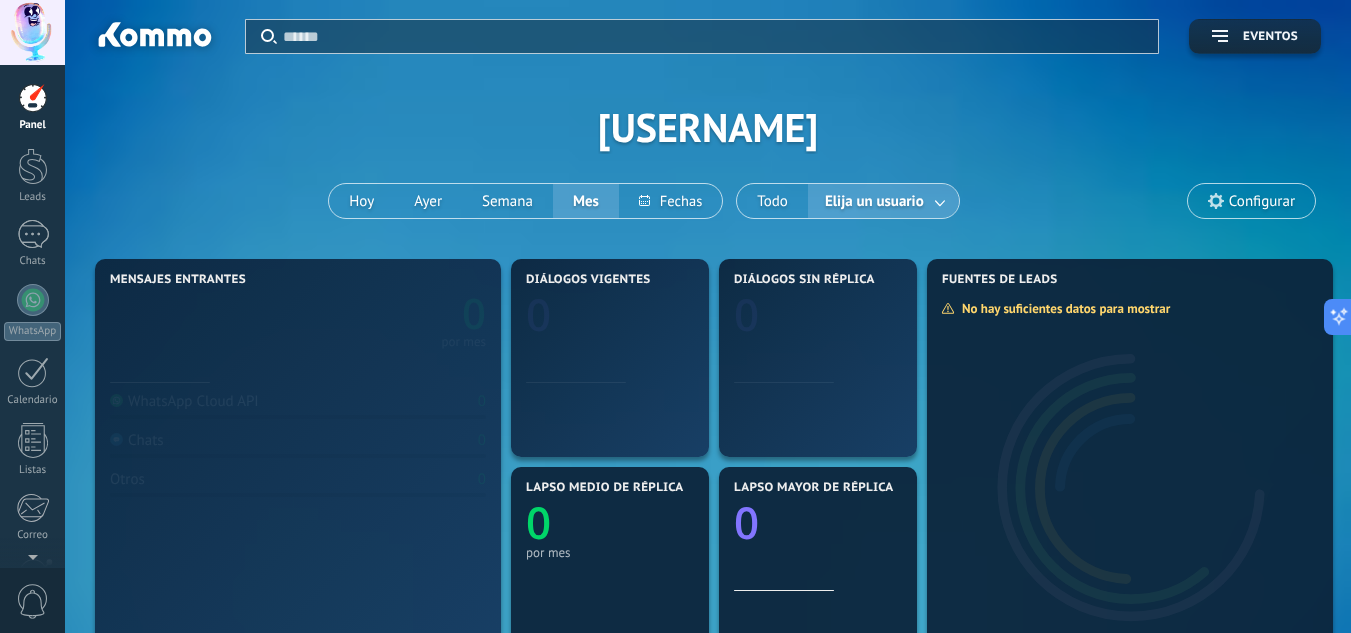 click at bounding box center (941, 201) 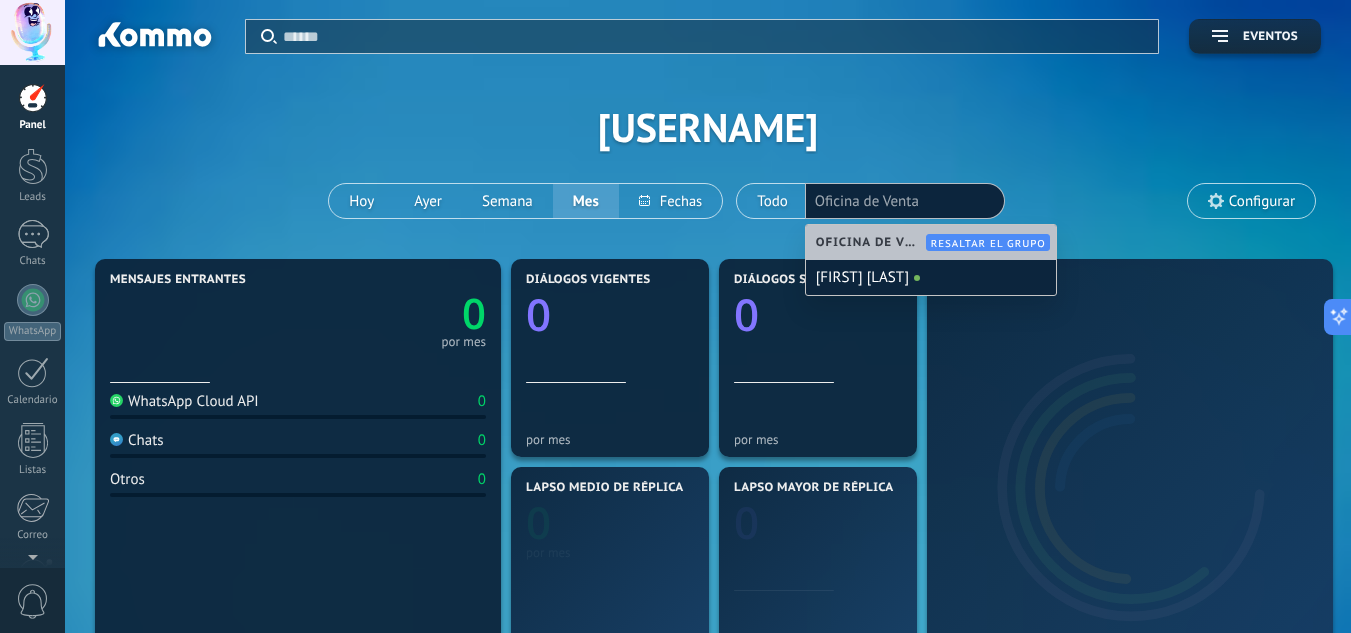 click on "Oficina de Venta" at bounding box center [905, 201] 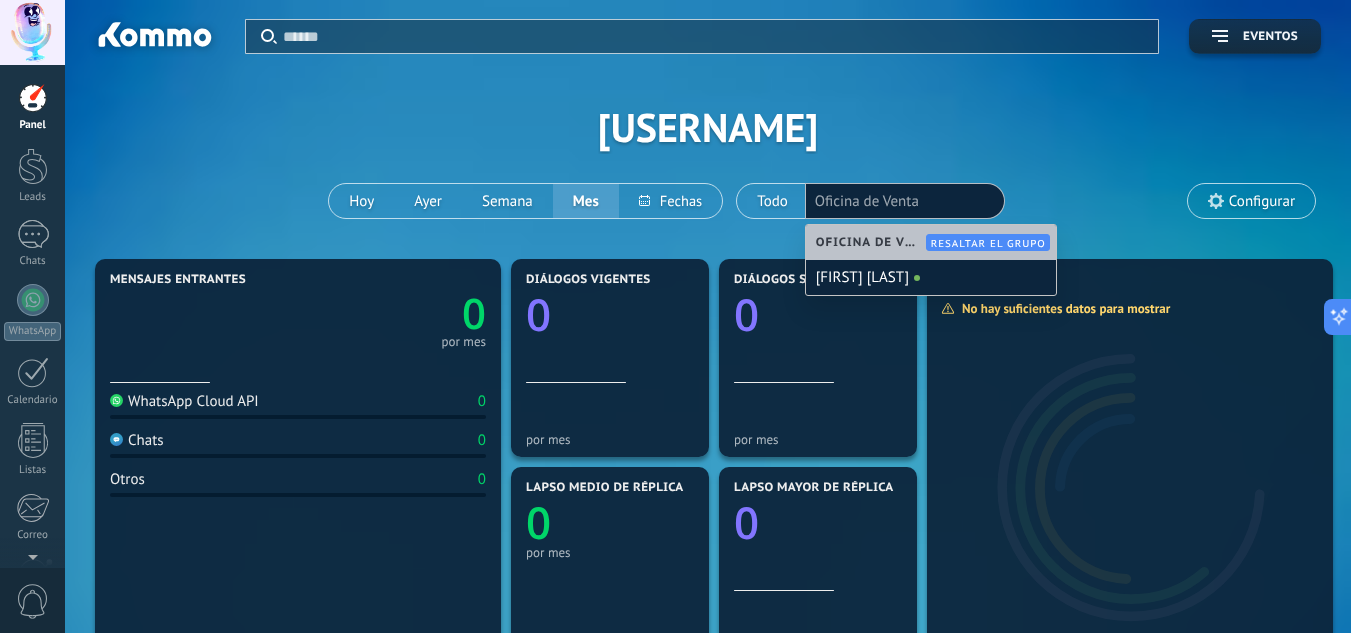 click on "Aplicar Eventos [USERNAME] Hoy Ayer Semana Mes Todo Elija un usuario Oficina de Venta Configurar" at bounding box center [708, 127] 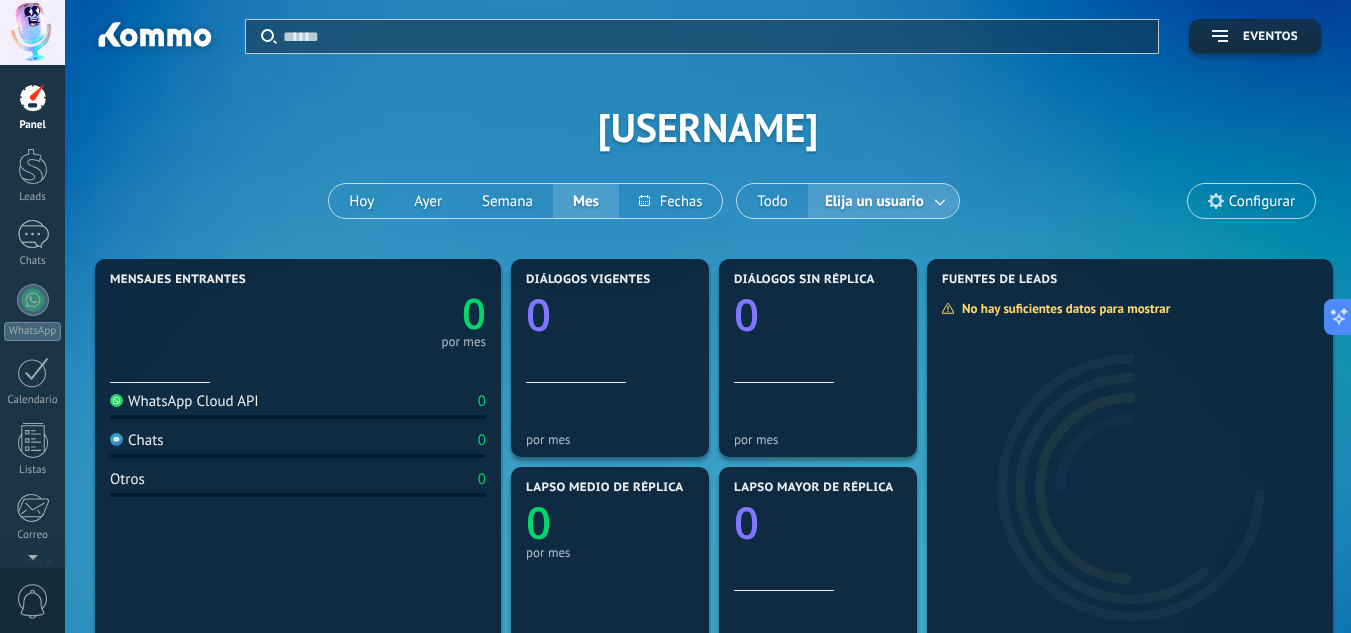 click at bounding box center [33, 98] 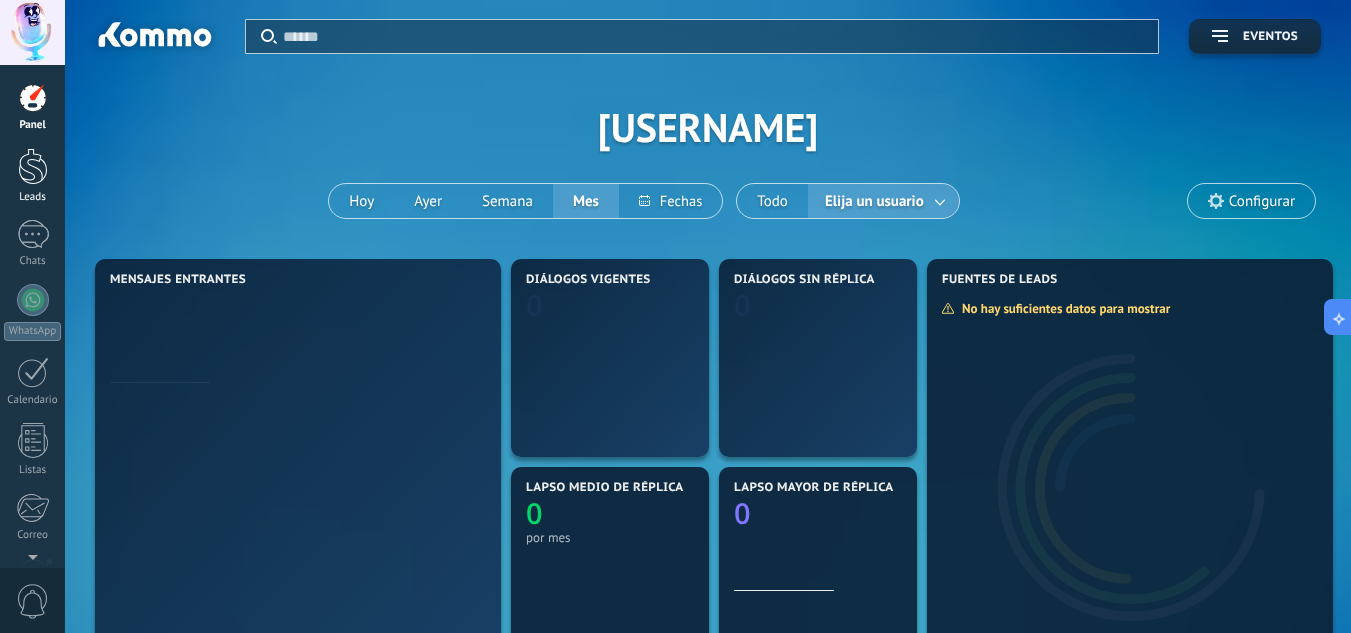 click at bounding box center [33, 166] 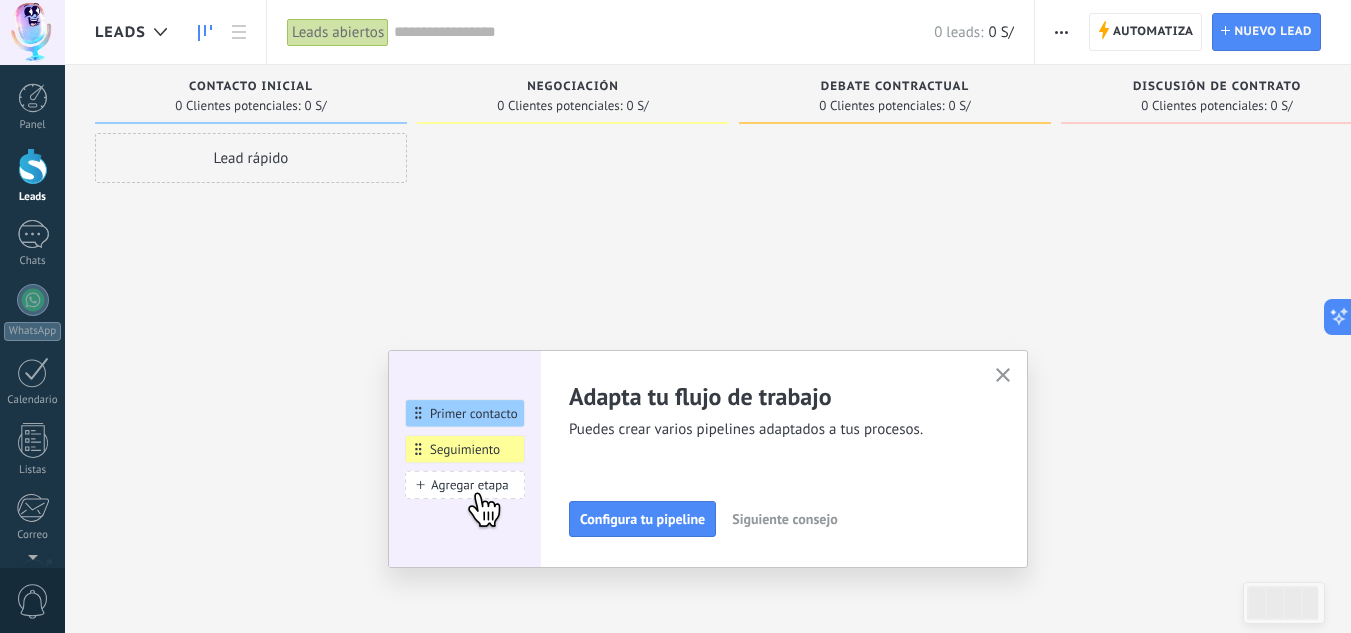 click at bounding box center (1003, 376) 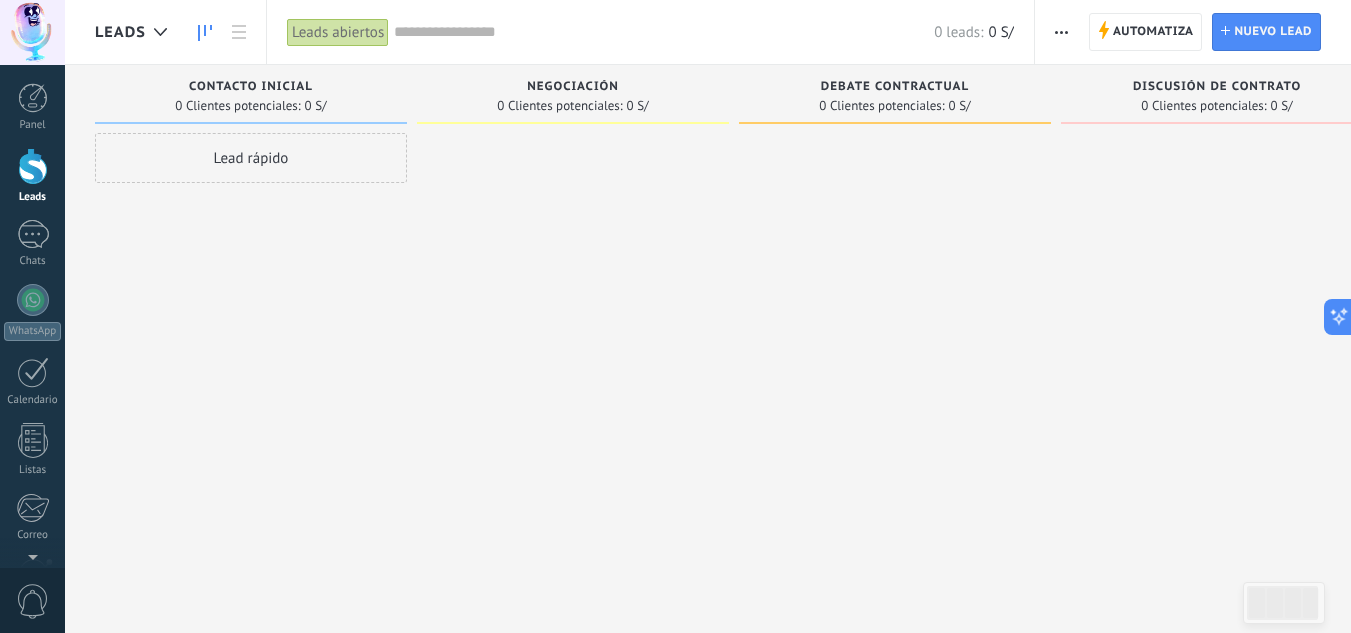 click on "0 Clientes potenciales: 0 S/" at bounding box center [573, 105] 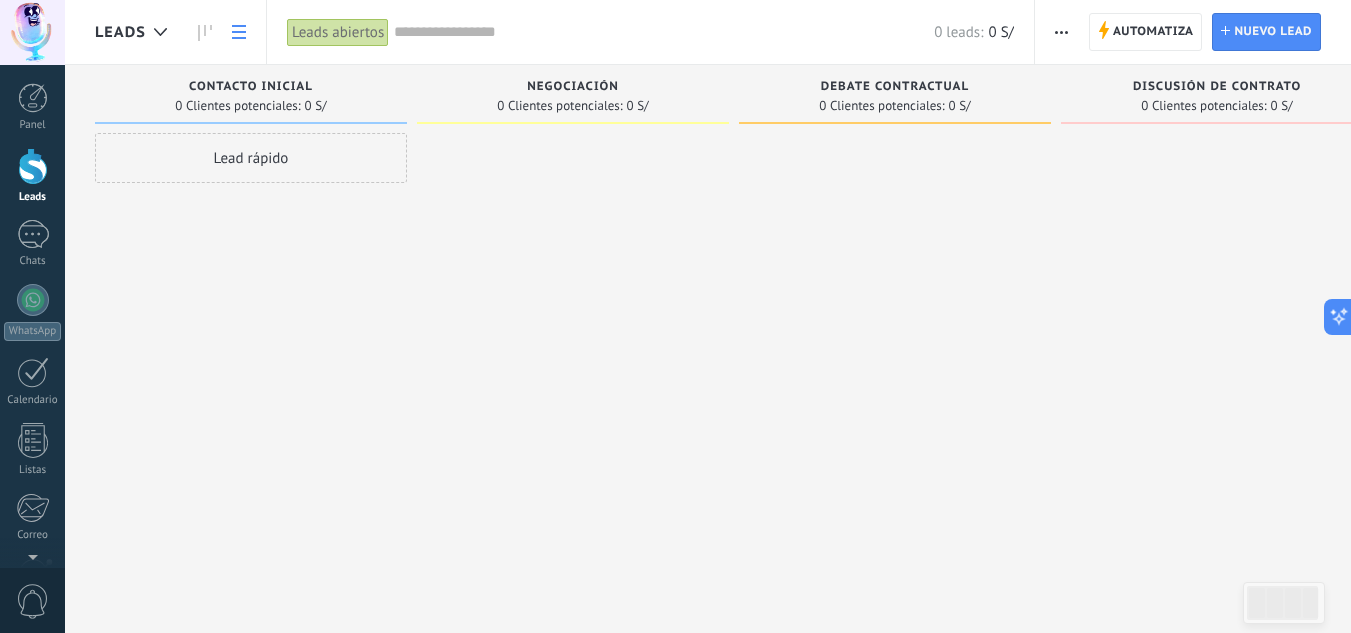 click at bounding box center (239, 32) 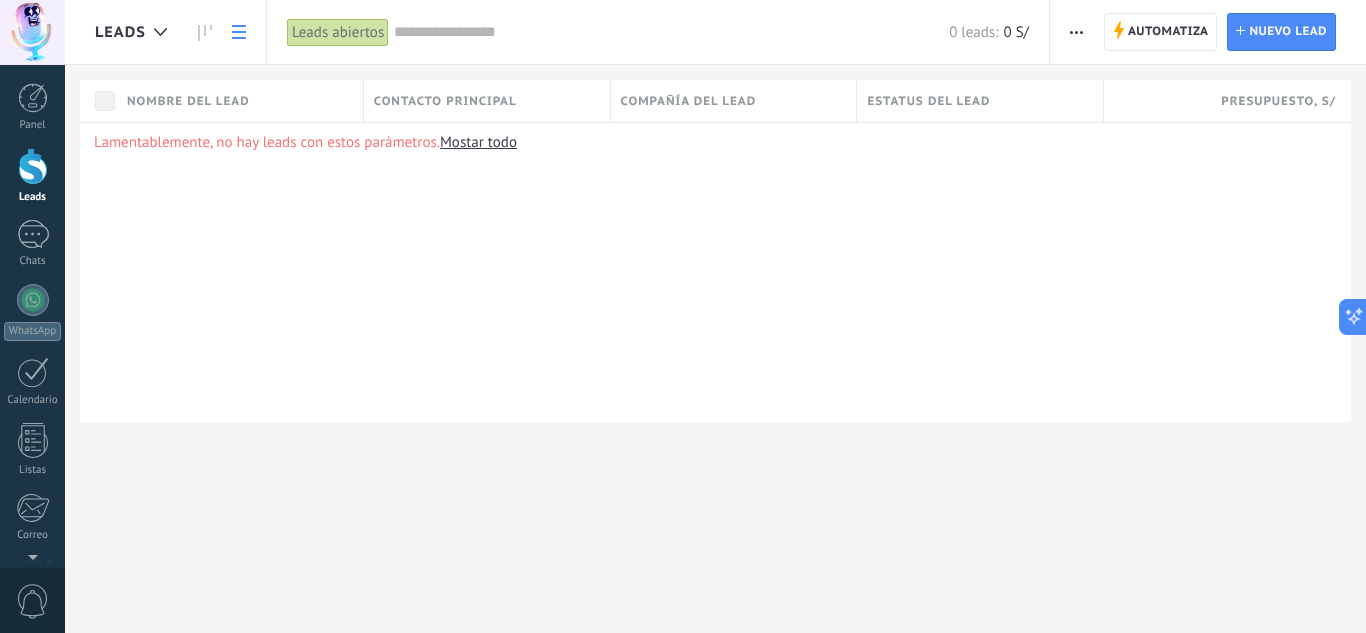 click at bounding box center [205, 32] 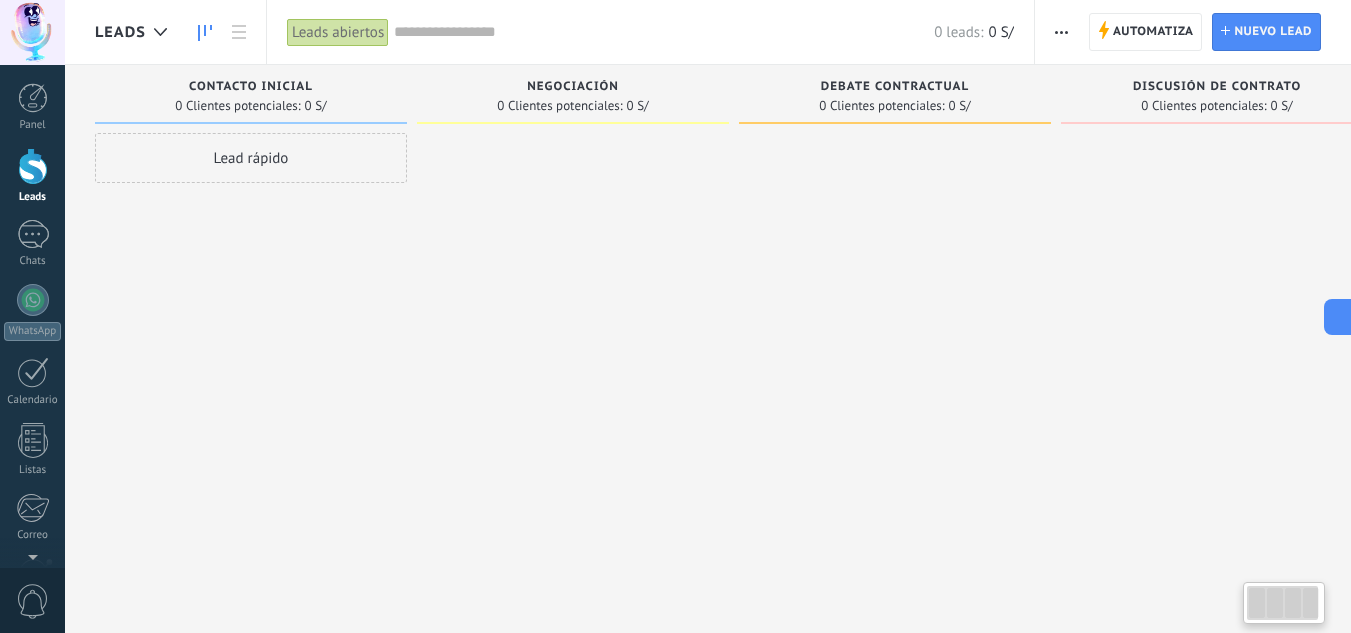 click on "Leads" at bounding box center (120, 32) 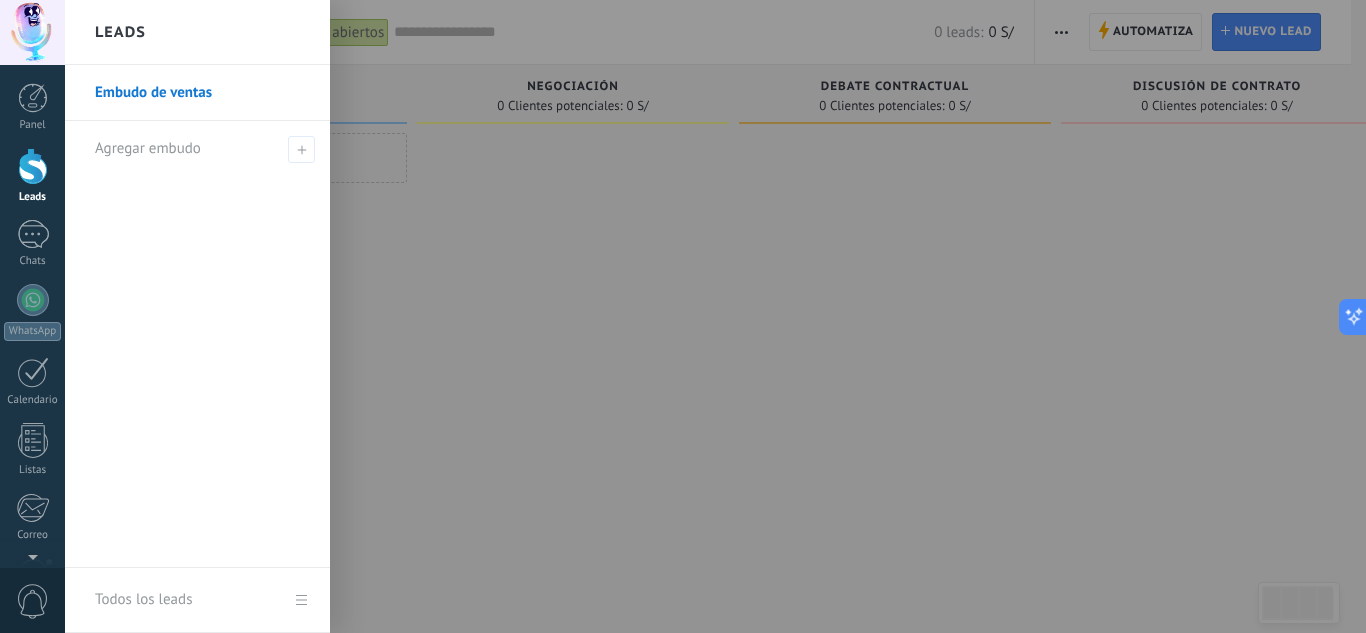 click at bounding box center (748, 316) 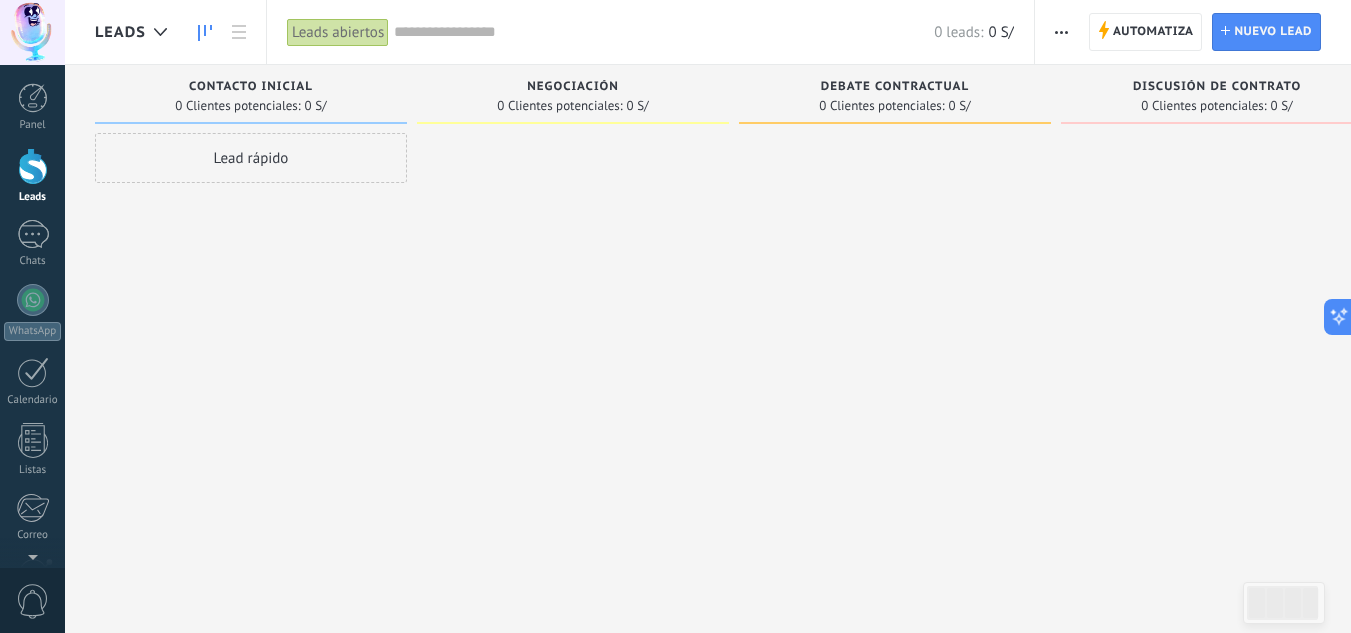 click at bounding box center (1061, 32) 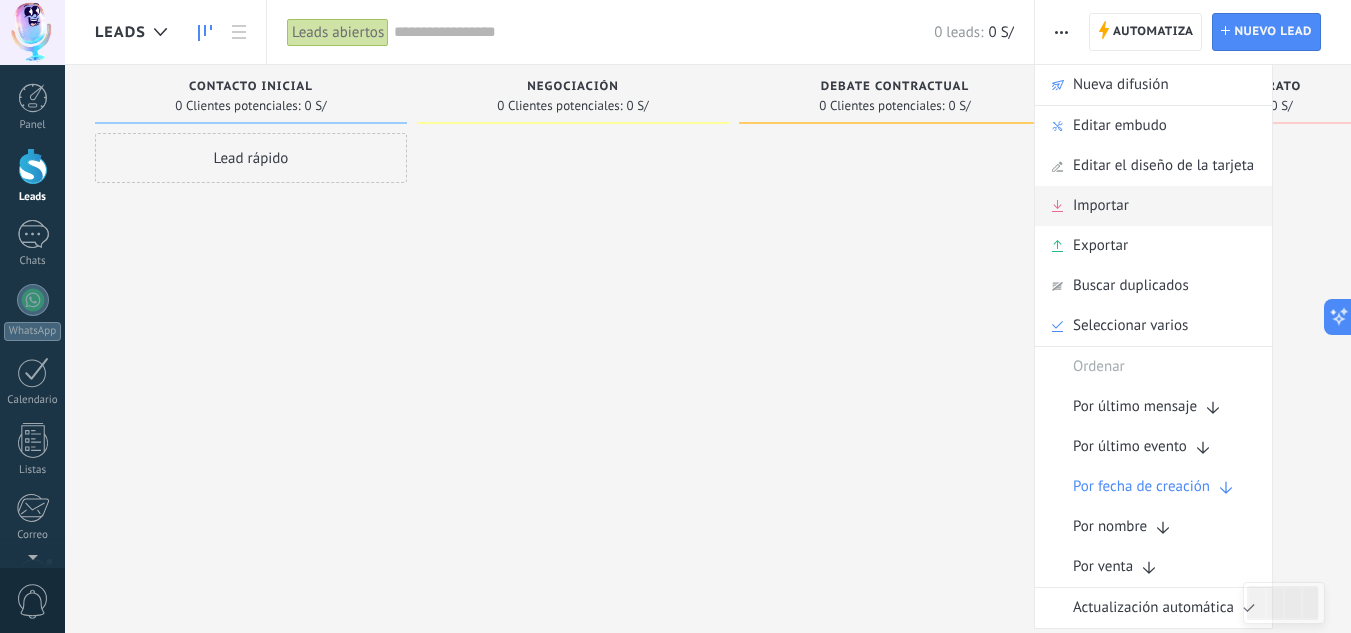 click on "Importar" at bounding box center [1153, 206] 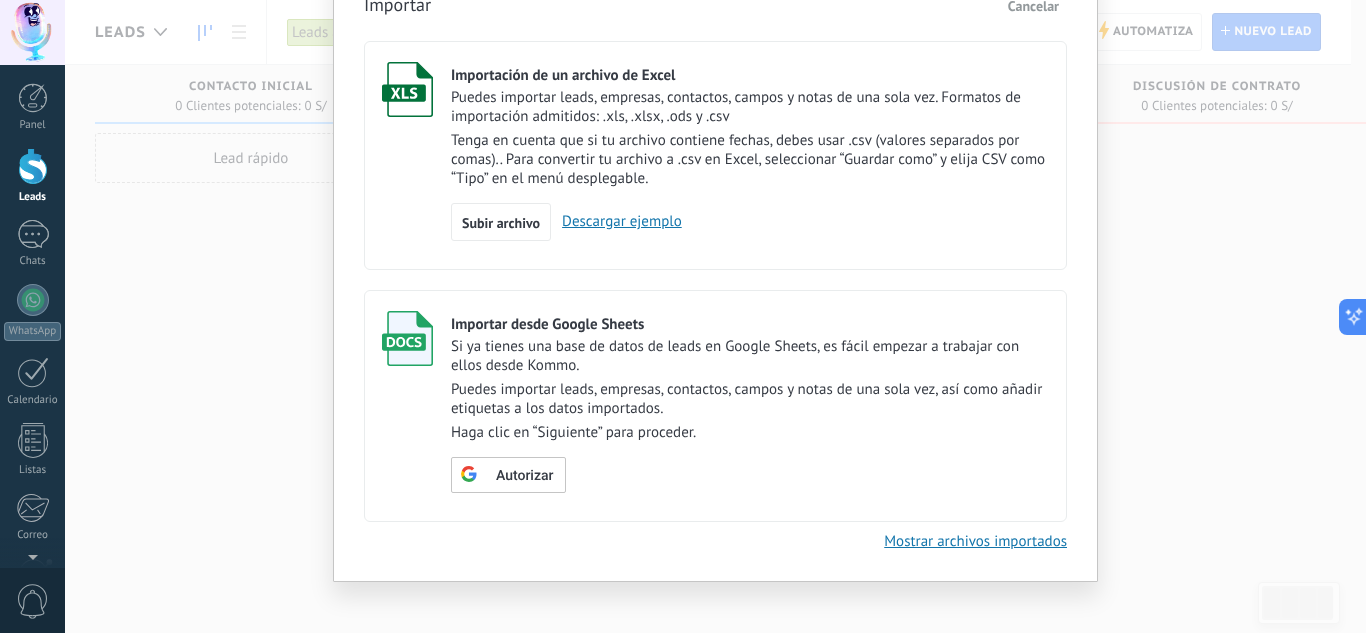 scroll, scrollTop: 114, scrollLeft: 0, axis: vertical 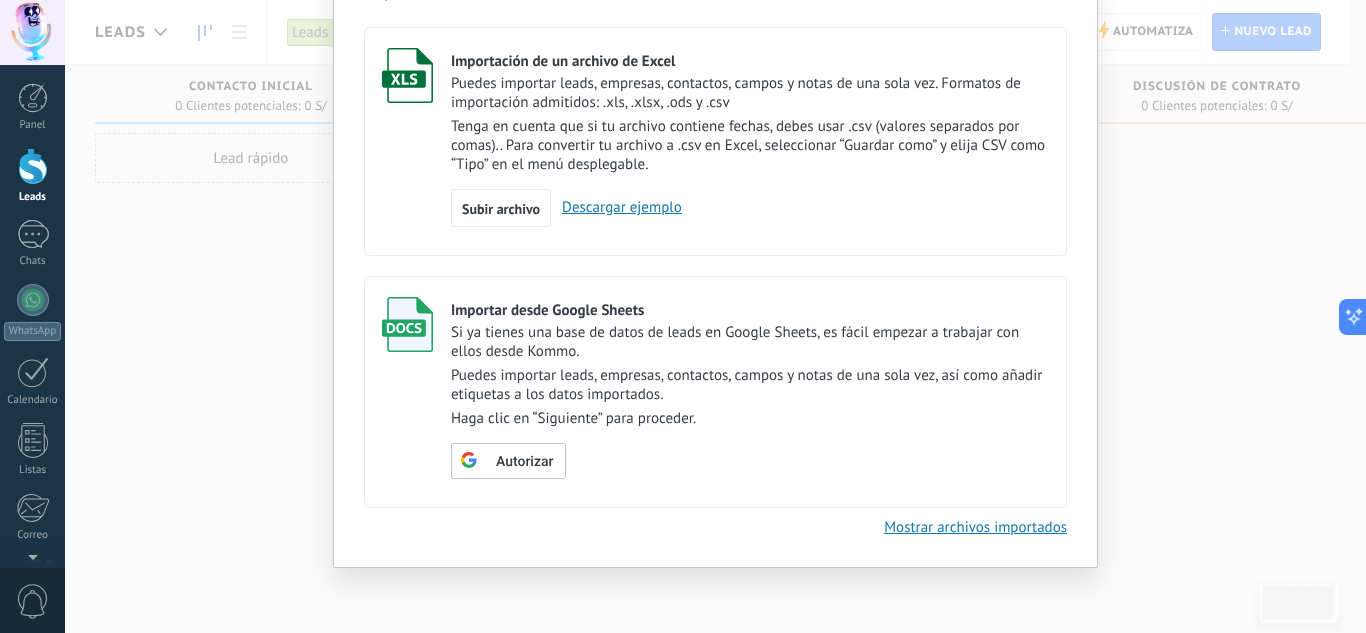 click on "Mostrar archivos importados" at bounding box center [975, 527] 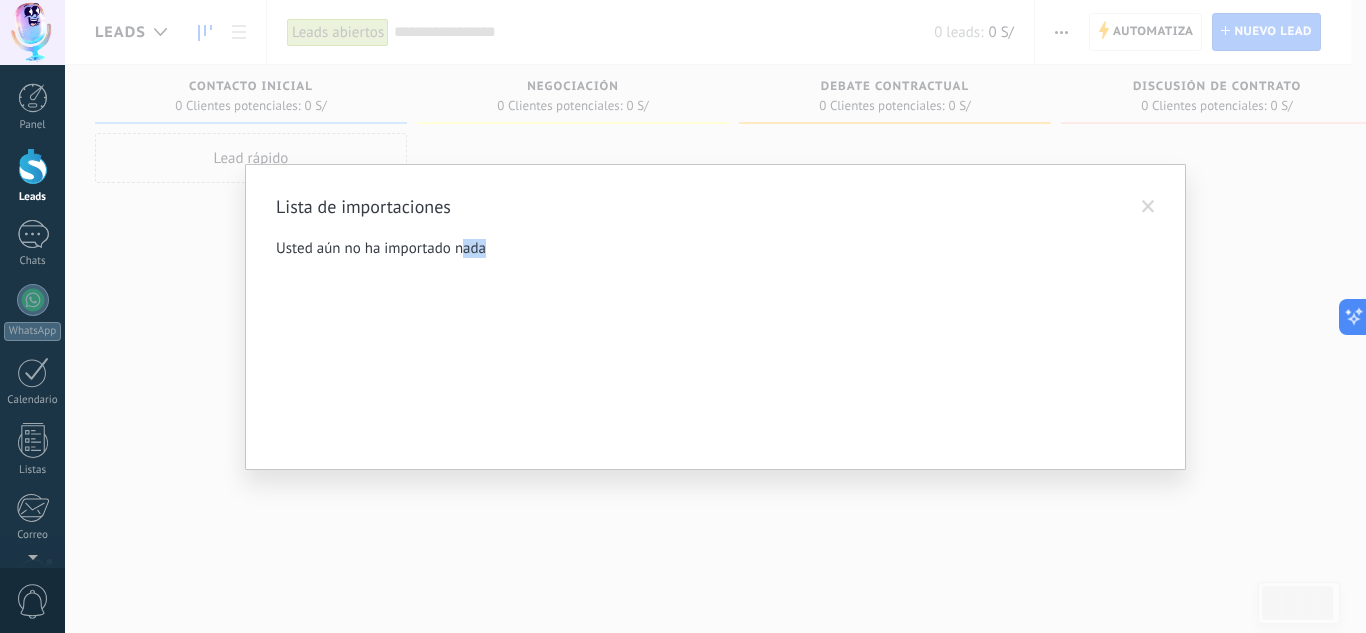 click on "Usted aún no ha importado nada" at bounding box center [715, 339] 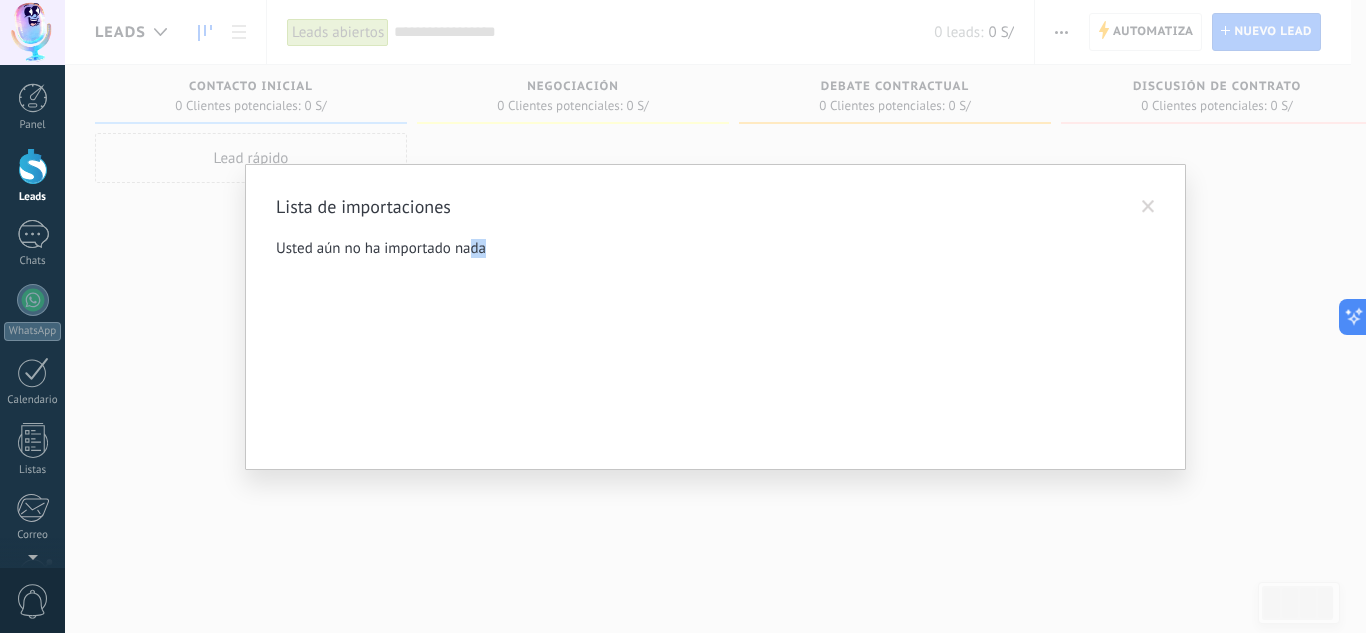 drag, startPoint x: 498, startPoint y: 256, endPoint x: 956, endPoint y: 230, distance: 458.7374 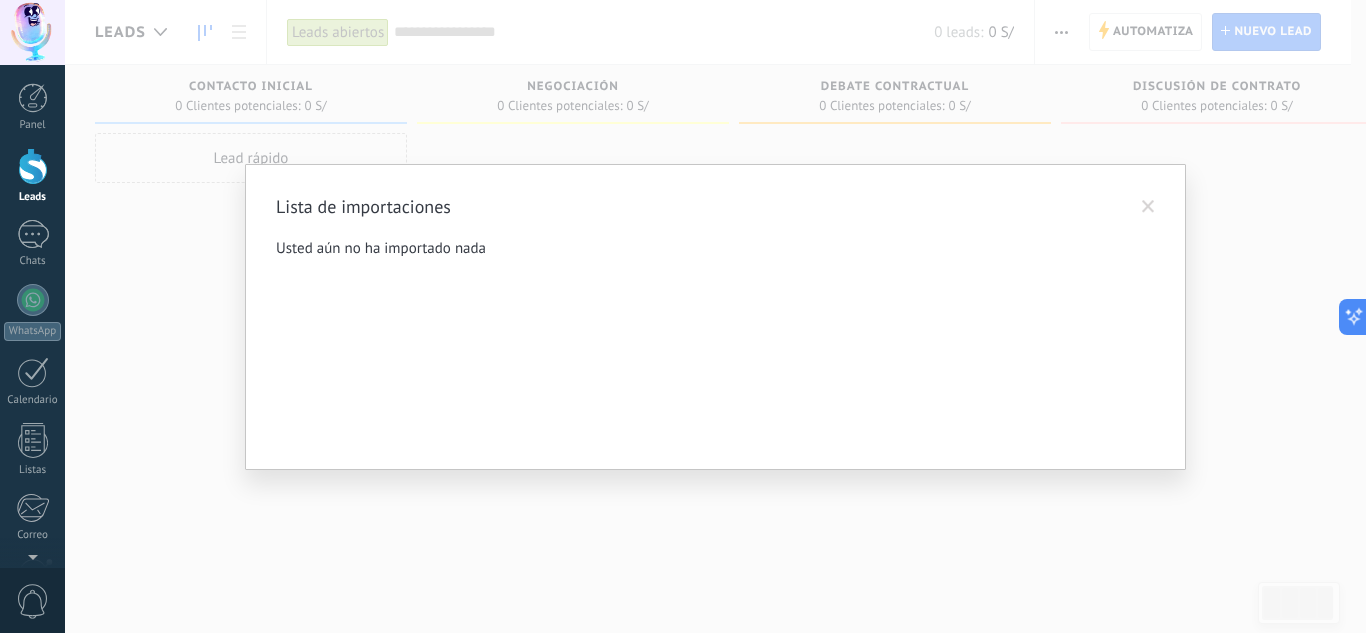 click on "Lista de importaciones Usted aún no ha importado nada" at bounding box center [715, 317] 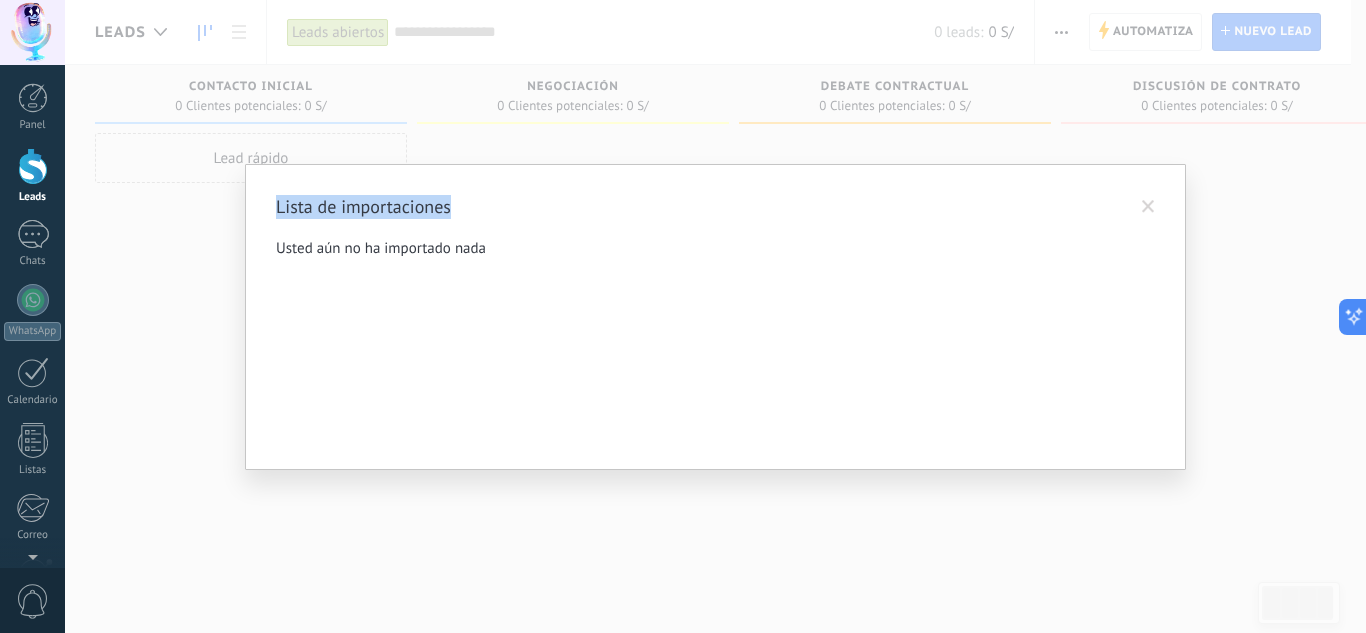click at bounding box center (1148, 207) 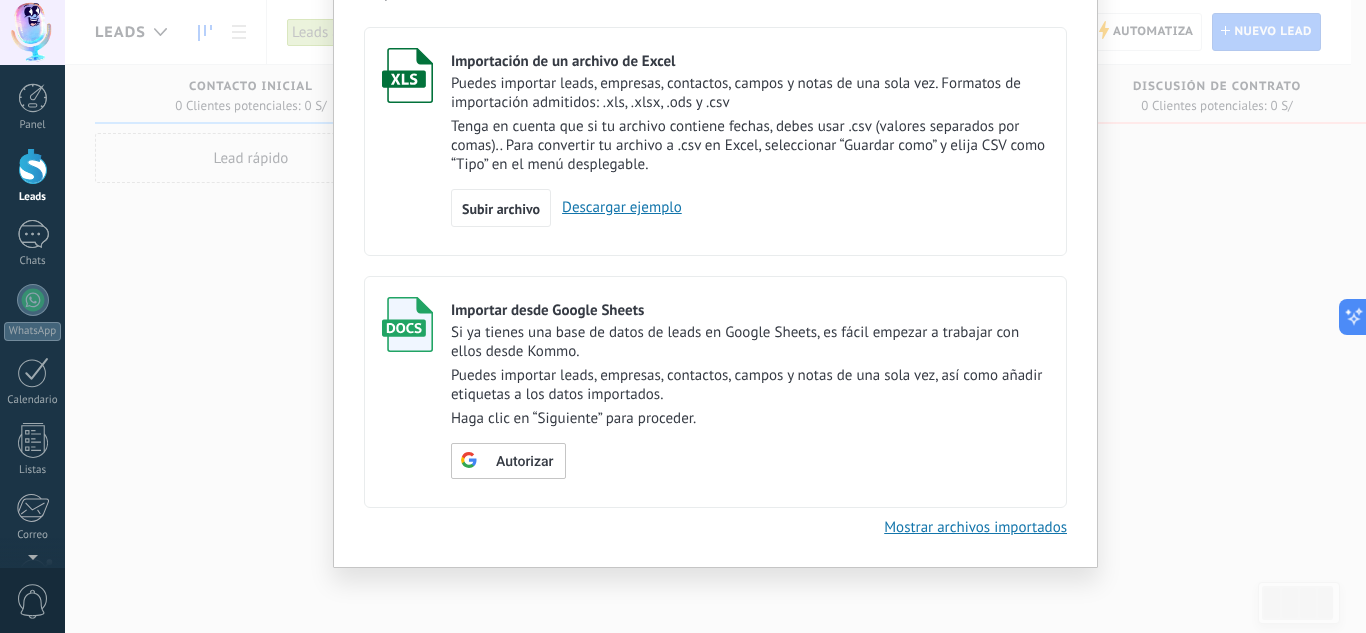 scroll, scrollTop: 0, scrollLeft: 0, axis: both 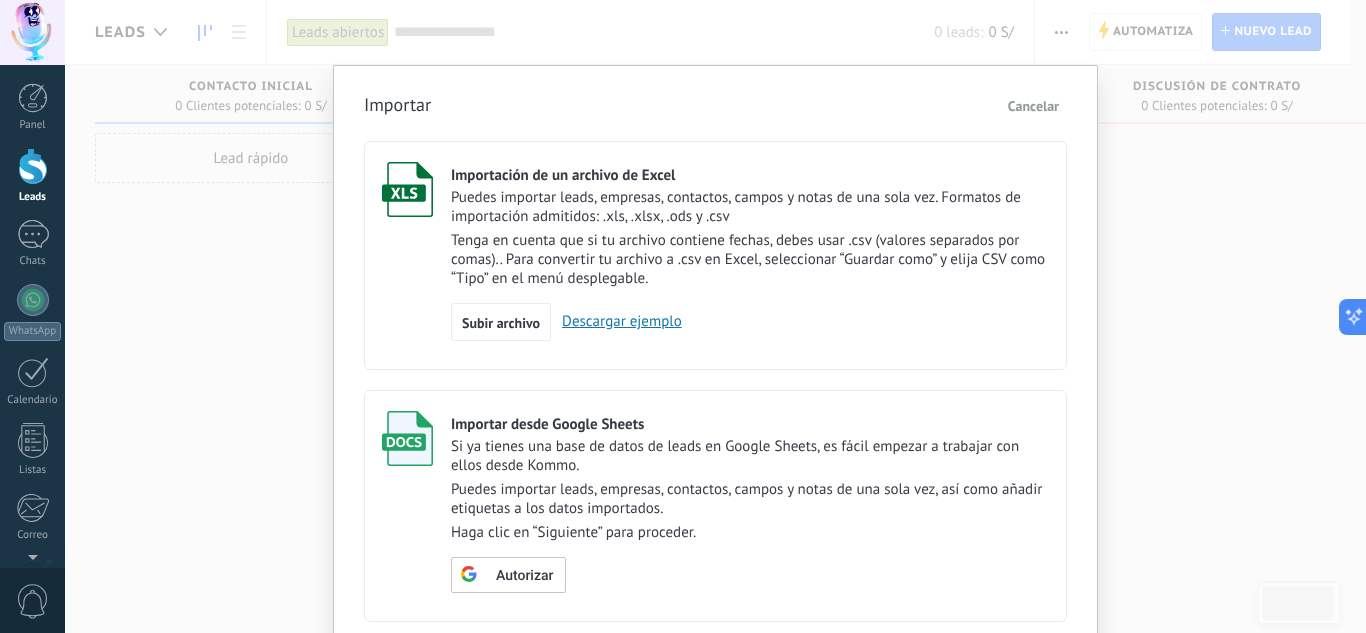 drag, startPoint x: 1244, startPoint y: 281, endPoint x: 1134, endPoint y: 230, distance: 121.24768 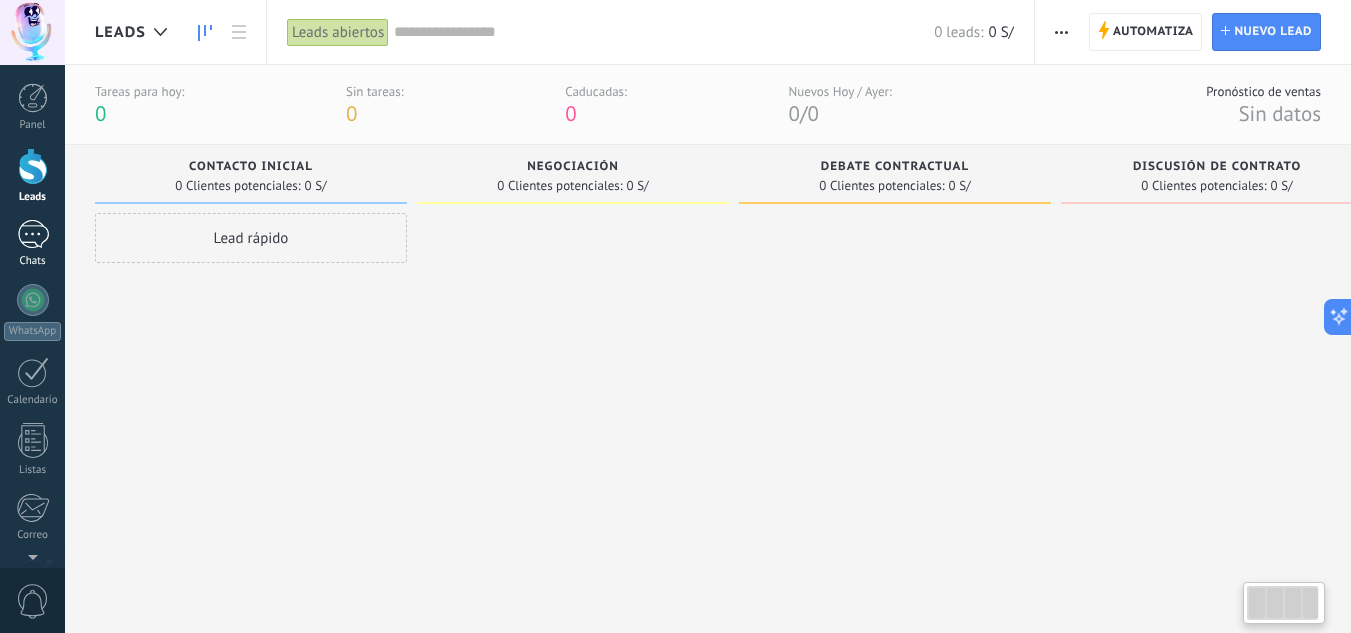 click on "Chats" at bounding box center [32, 244] 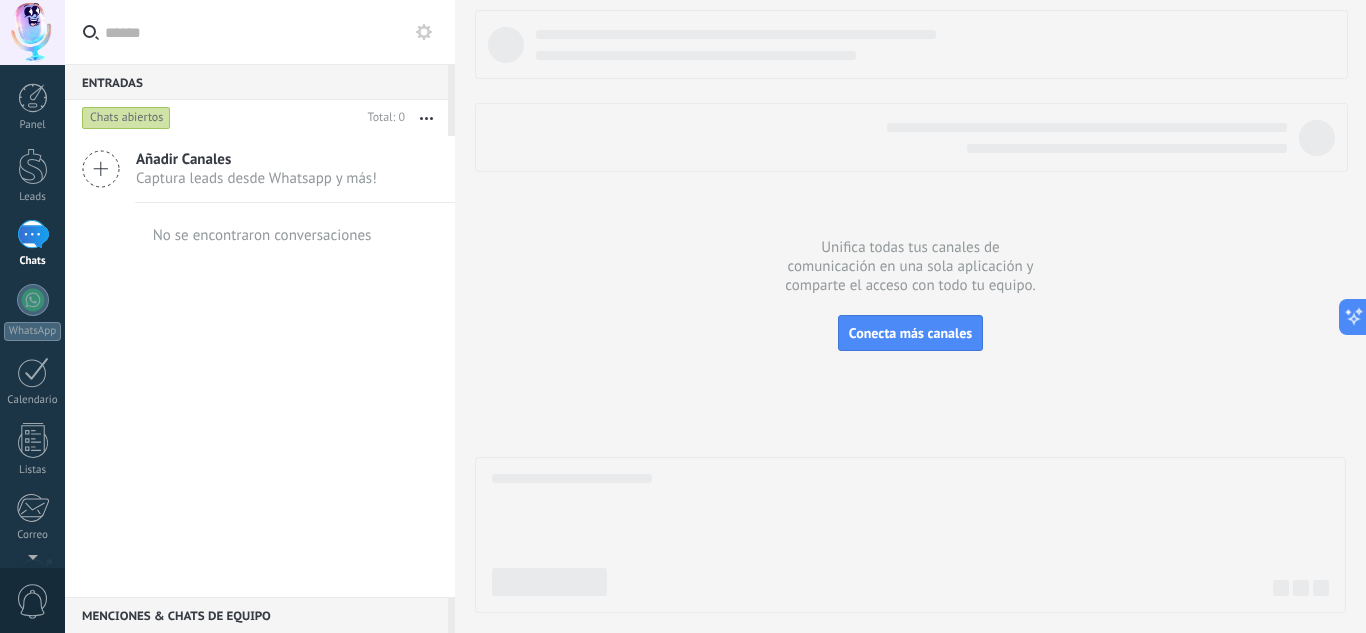click on "Captura leads desde Whatsapp y más!" at bounding box center (256, 178) 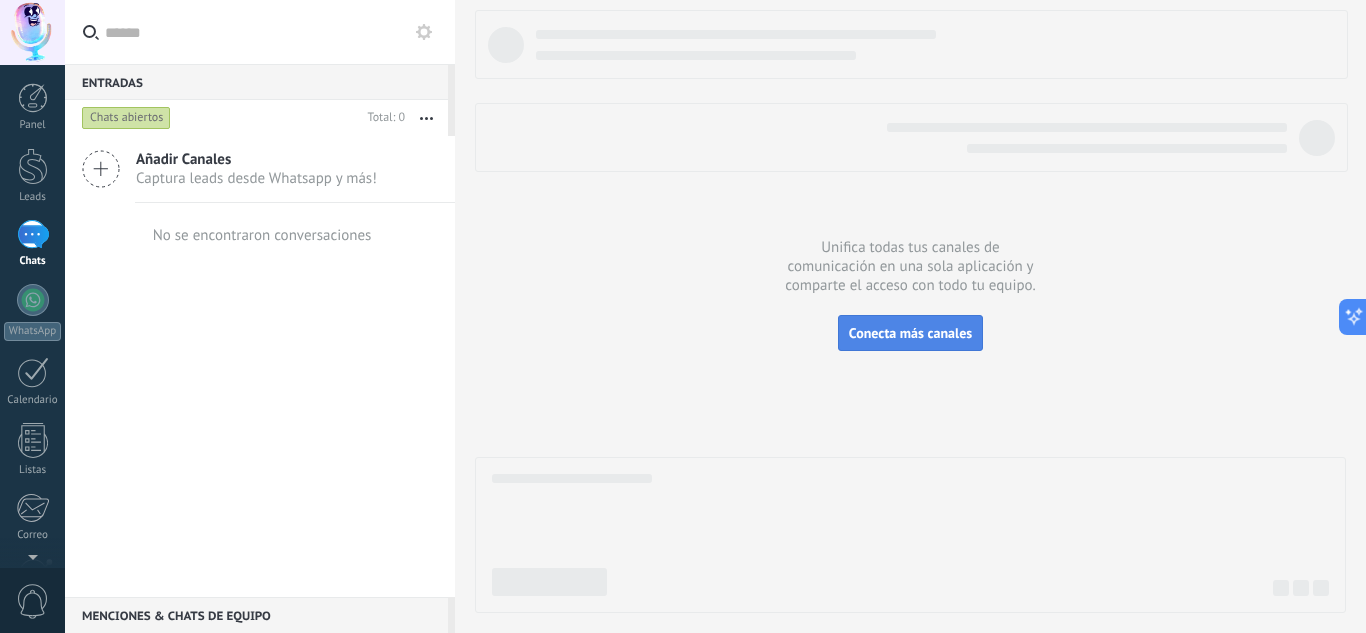 click on "Entradas 0 Chats abiertos Total: 0
Silenciar Acciones múltiples Ordenar Más recientes Larga espera Destacados Negativa Chats abiertos Sin respuesta Asignado a mí Suscrito Destacados Guardar Selecciona una fecha Selecciona una fecha Hoy Ayer Últimos  ** 30  dias Esta semana La última semana Este mes El mes pasado Este trimestre Este año Leads Entrantes Contacto inicial Negociación Debate contractual Discusión de contrato Logrado con éxito Venta Perdido Ninguno Abierto Cerrado Abierto Seleccionar todo Solo chats destacados Sin chats destacados Chats destacados Seleccionar todo Respondido Sin respuesta Todos los estados de respuesta Seleccionar todo Conversación Entrante Saliente - No Respondida Saliente - Respondida Etapa de la interacción Seleccionar todo Kommo Demo Fuentes del chat Seleccionar todo Negativa Neutral Todo valores Aplicar Restablecer Mark respondió Conversación cerrada
Añadir Canales
0" at bounding box center [715, 316] 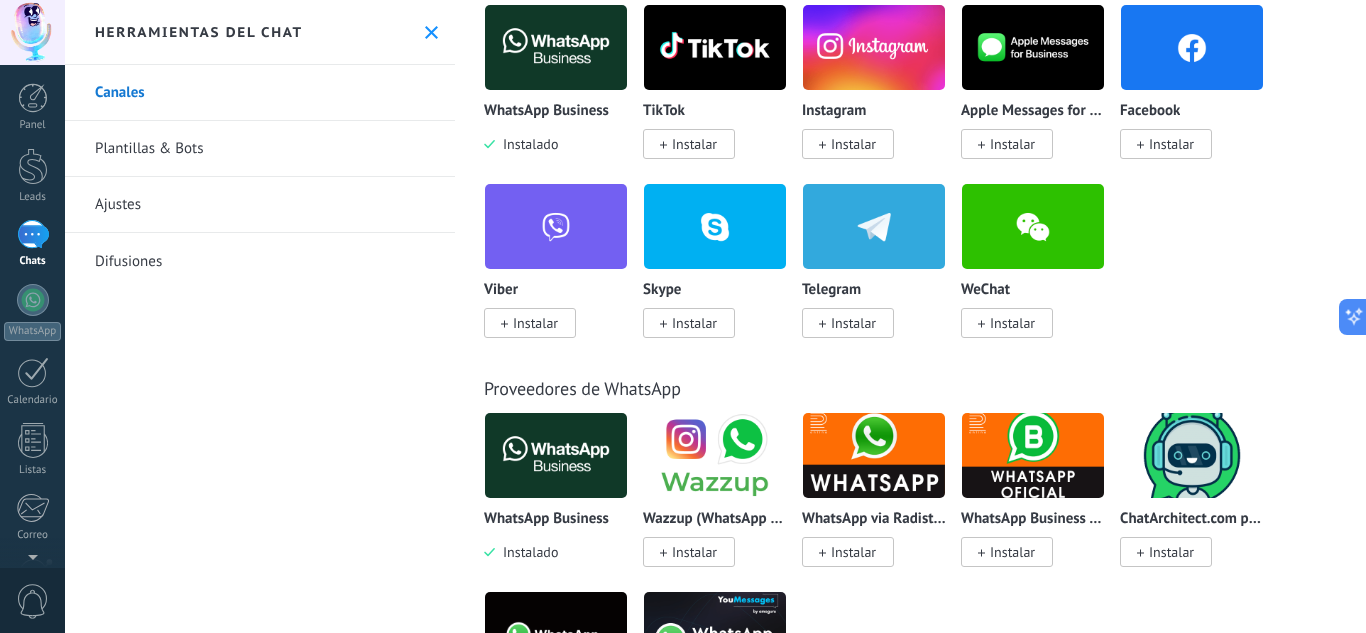 scroll, scrollTop: 500, scrollLeft: 0, axis: vertical 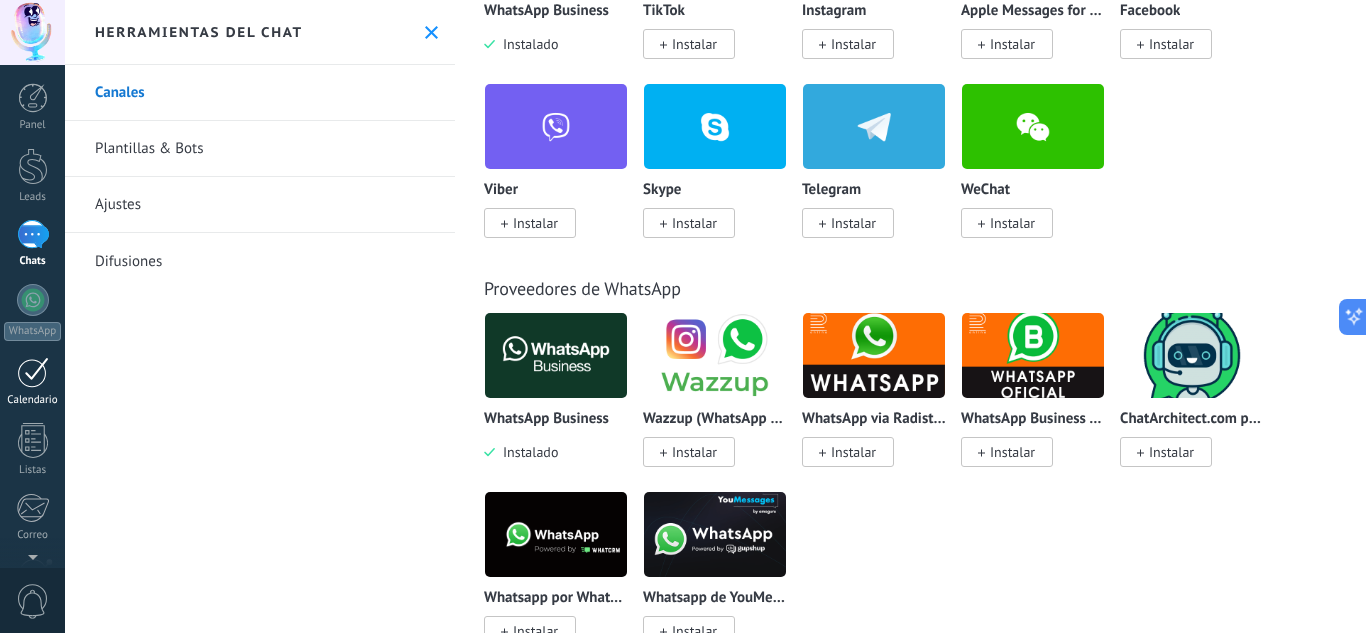 click on "Calendario" at bounding box center (32, 382) 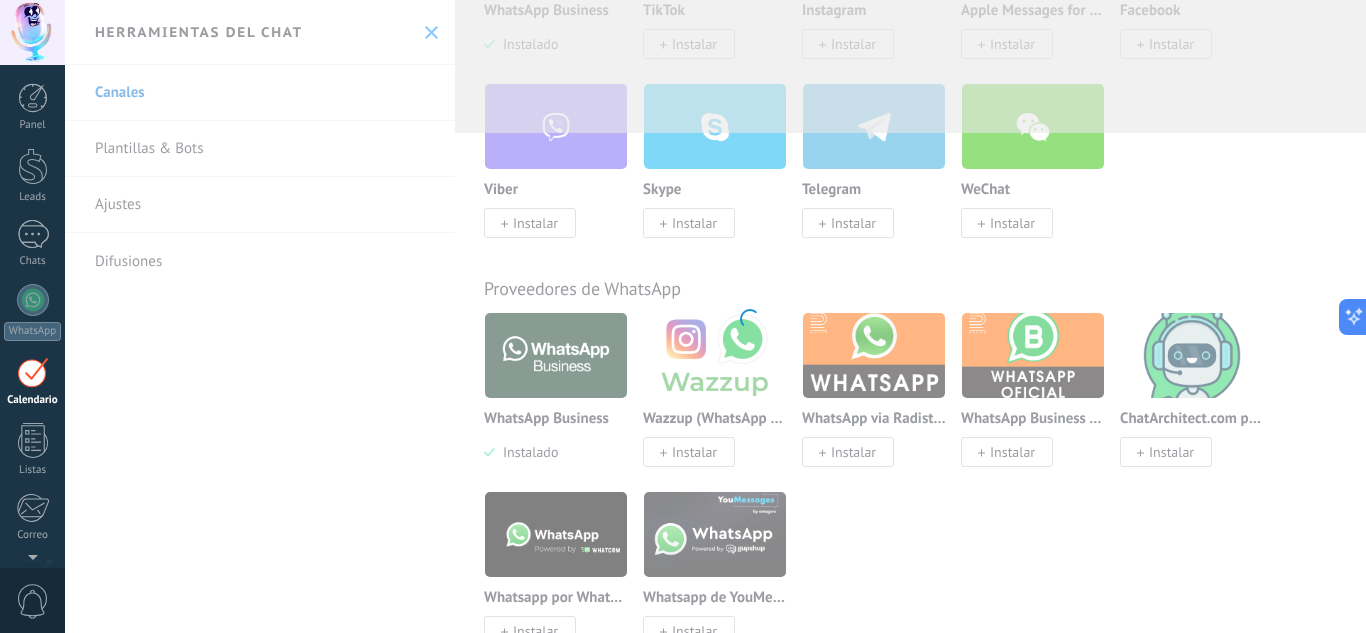 scroll, scrollTop: 58, scrollLeft: 0, axis: vertical 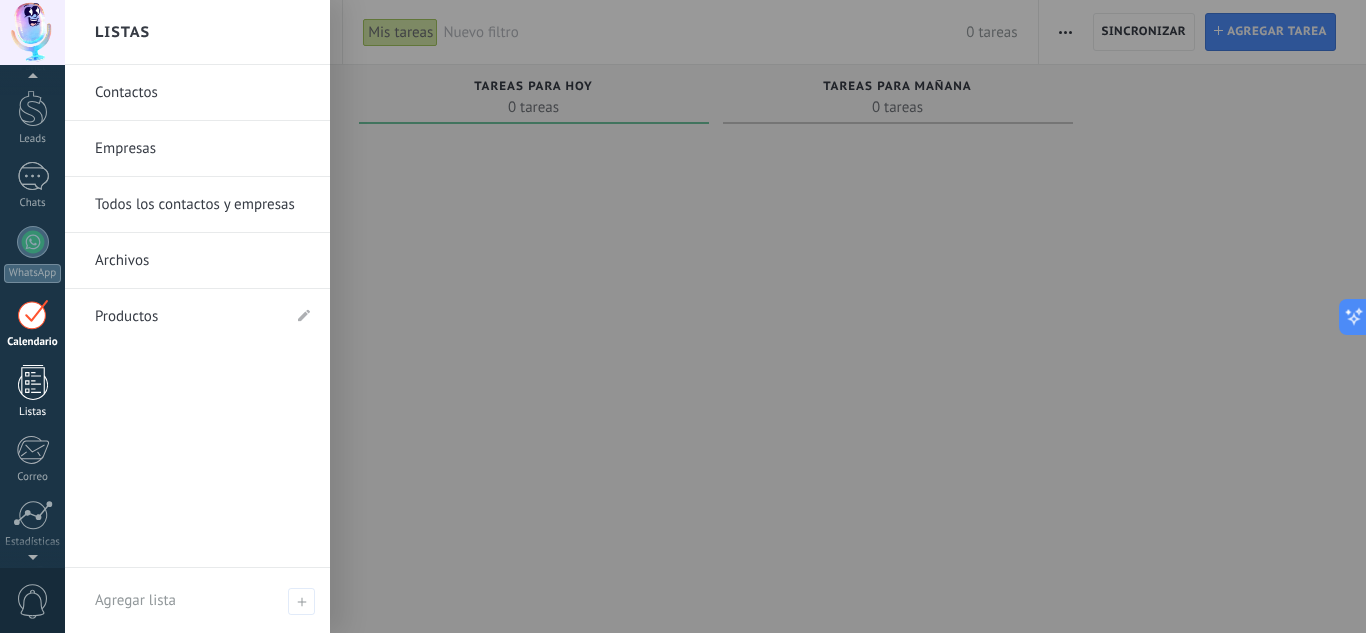 click on "Listas" at bounding box center [32, 392] 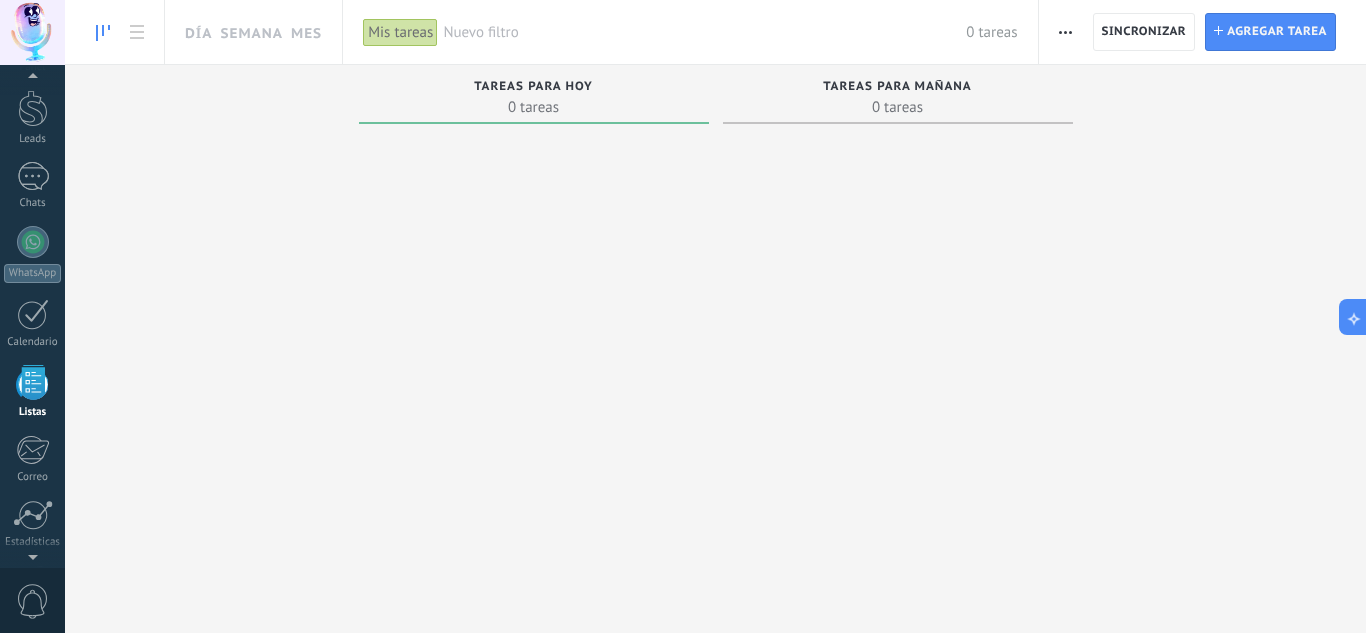 scroll, scrollTop: 124, scrollLeft: 0, axis: vertical 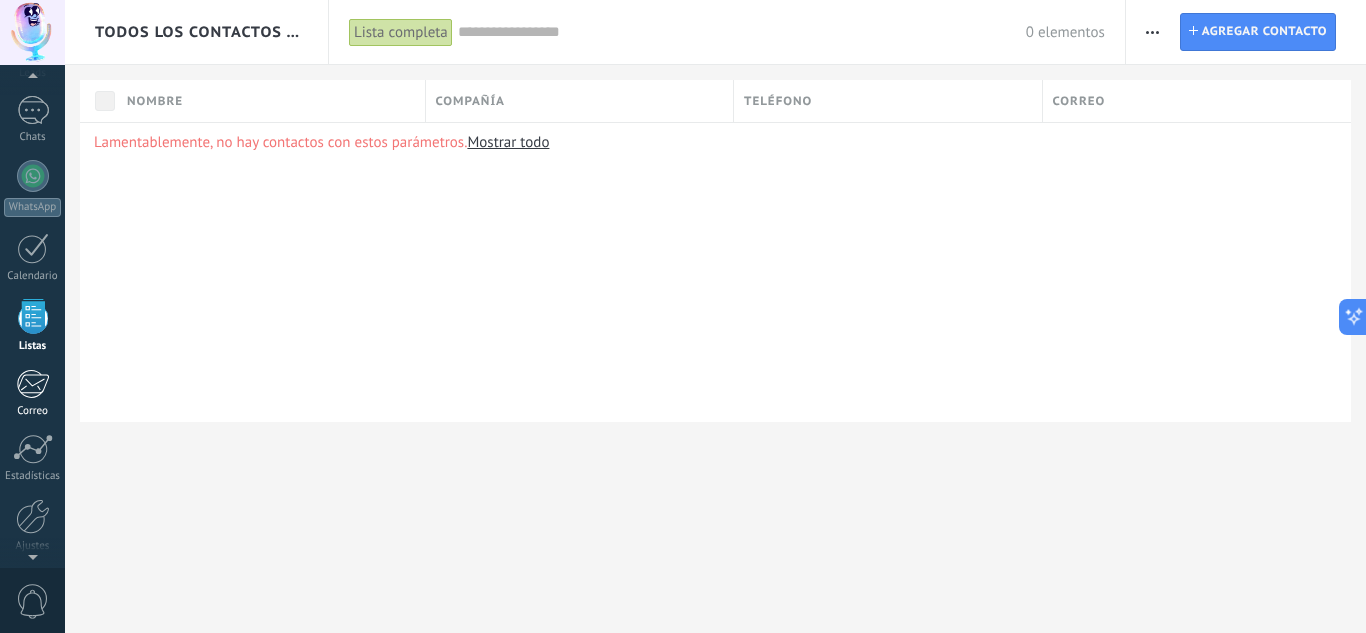 click on "Correo" at bounding box center (32, 393) 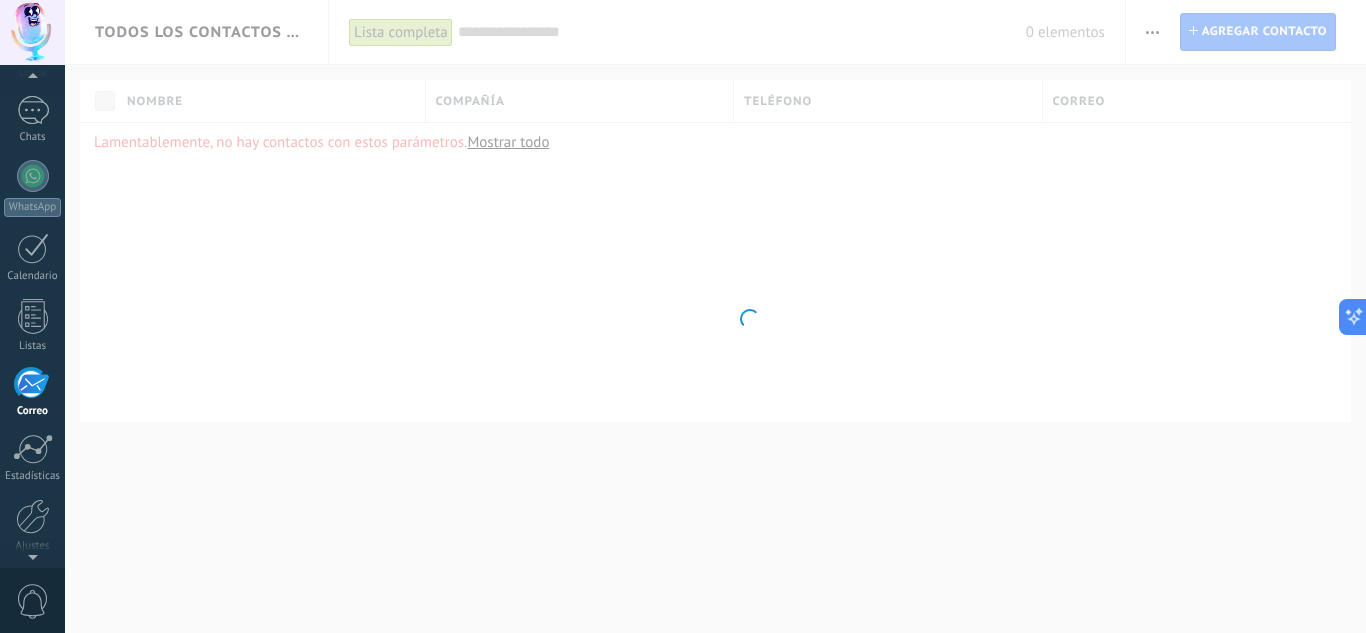 scroll, scrollTop: 194, scrollLeft: 0, axis: vertical 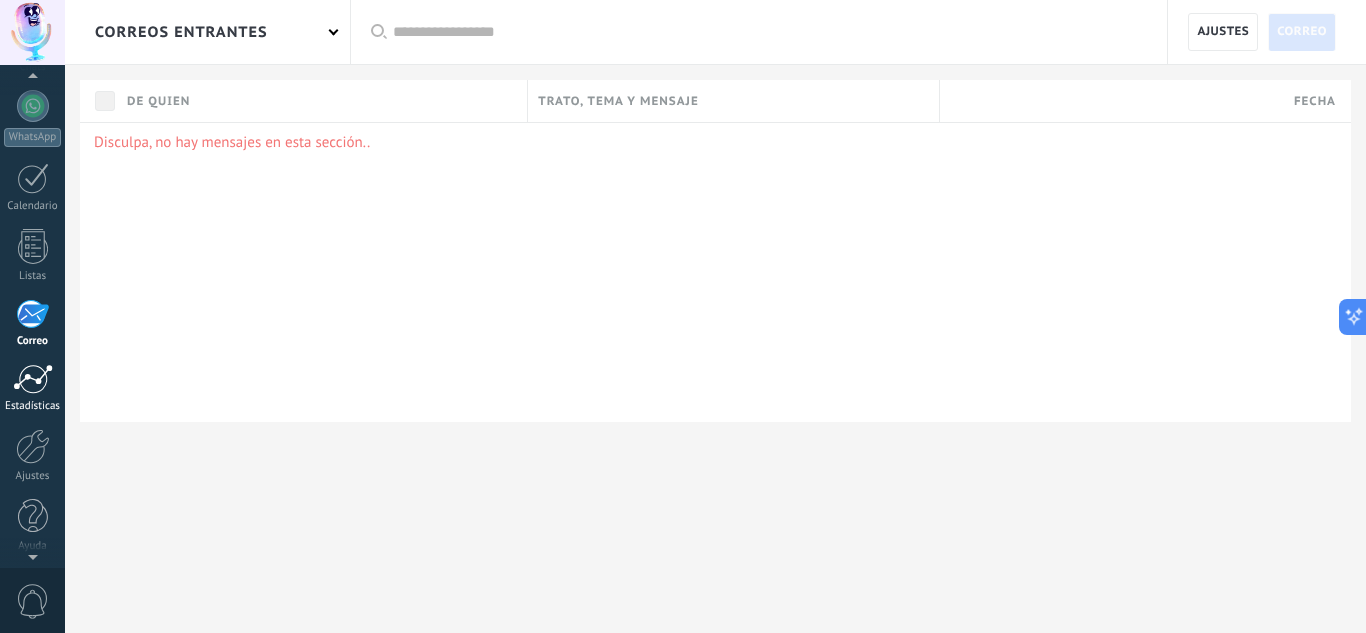 click on "Estadísticas" at bounding box center [33, 406] 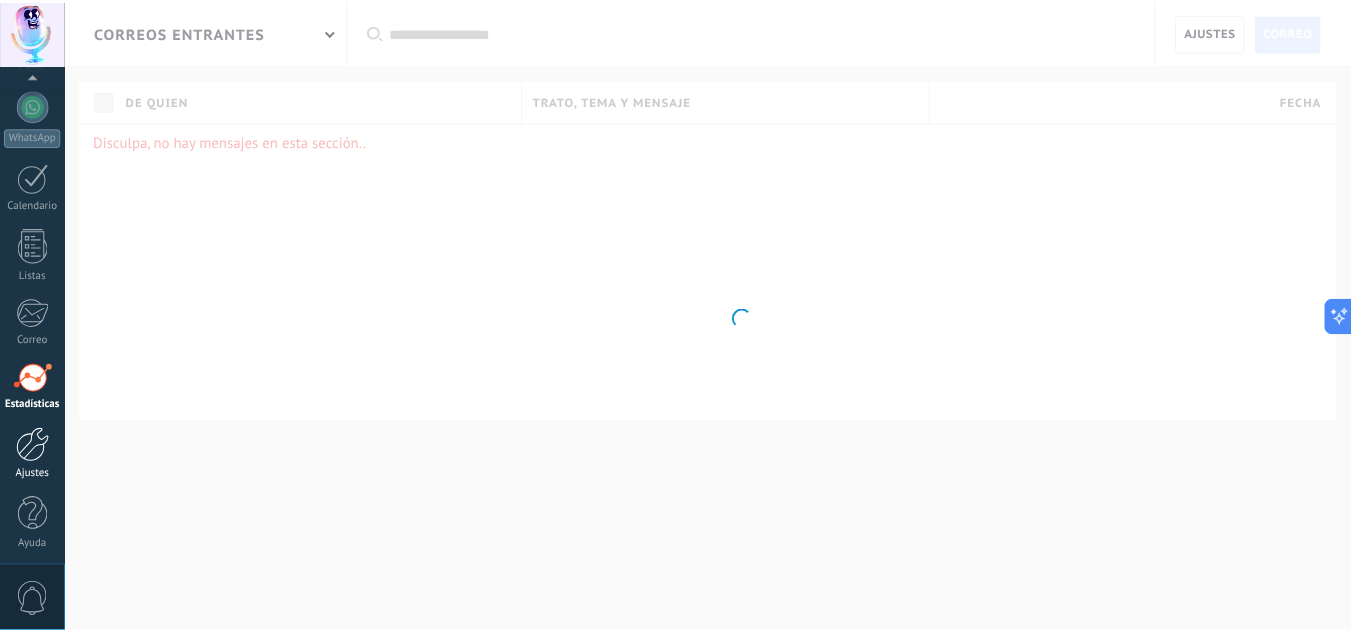 scroll, scrollTop: 199, scrollLeft: 0, axis: vertical 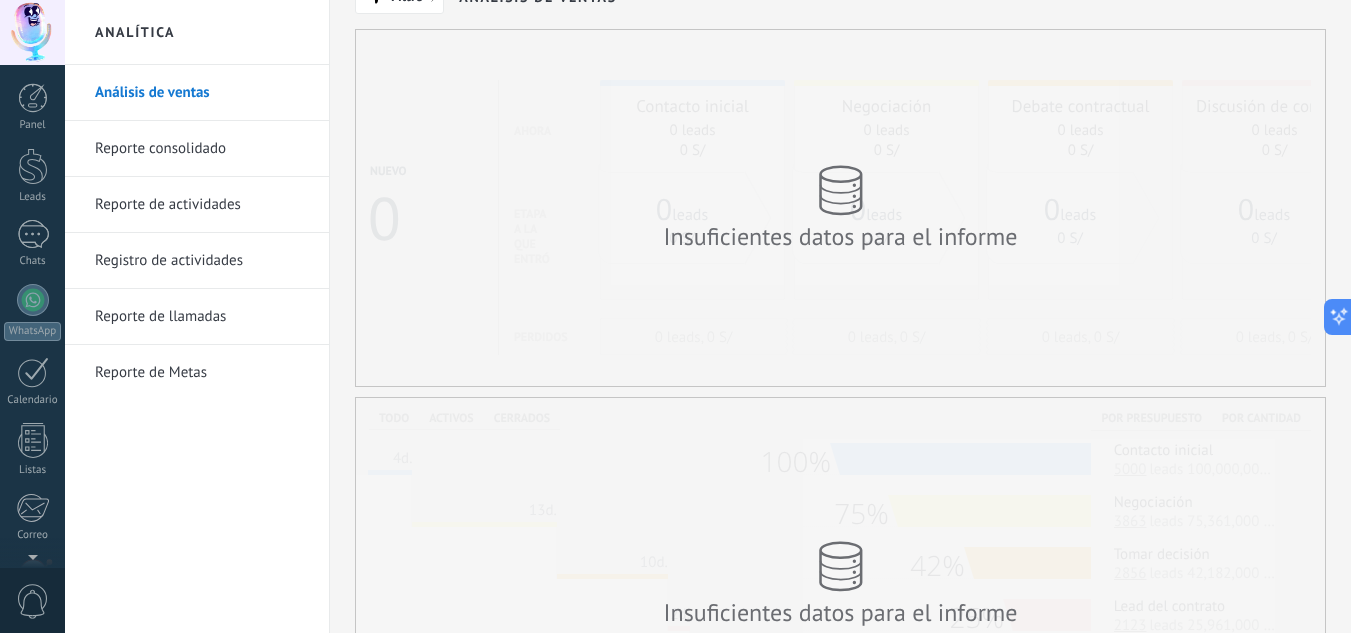 click on "Panel
Leads
Chats
WhatsApp
Clientes" at bounding box center [32, 425] 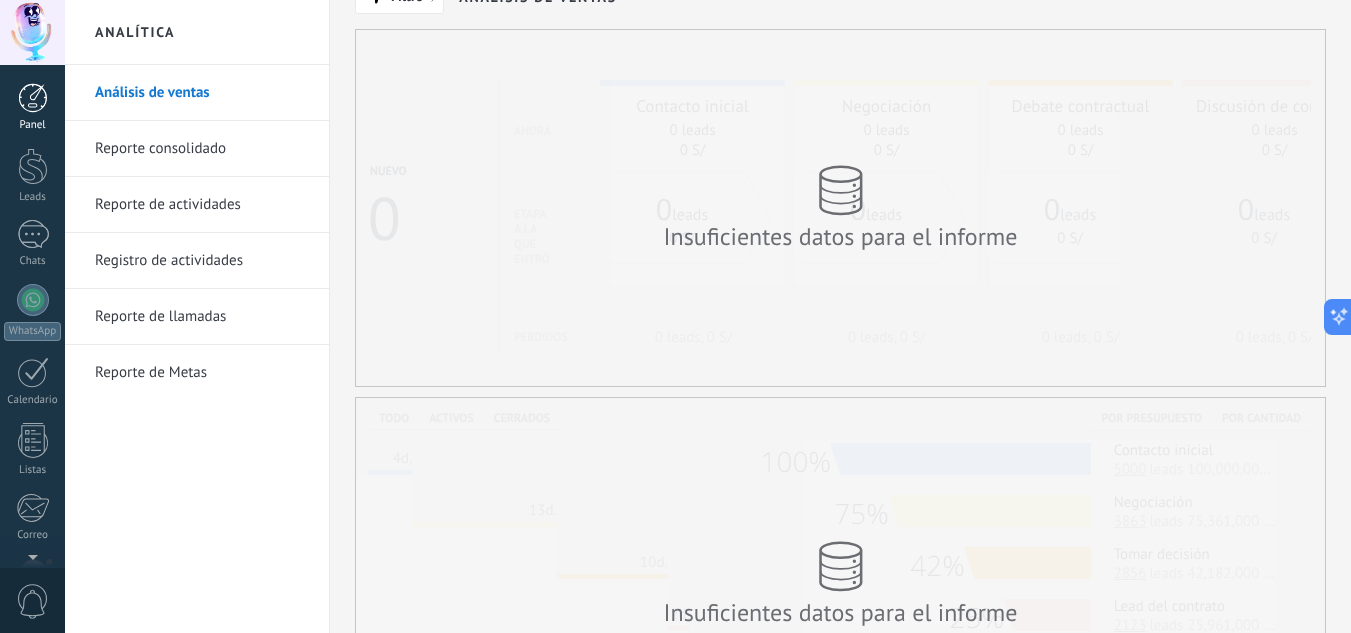 click at bounding box center (33, 98) 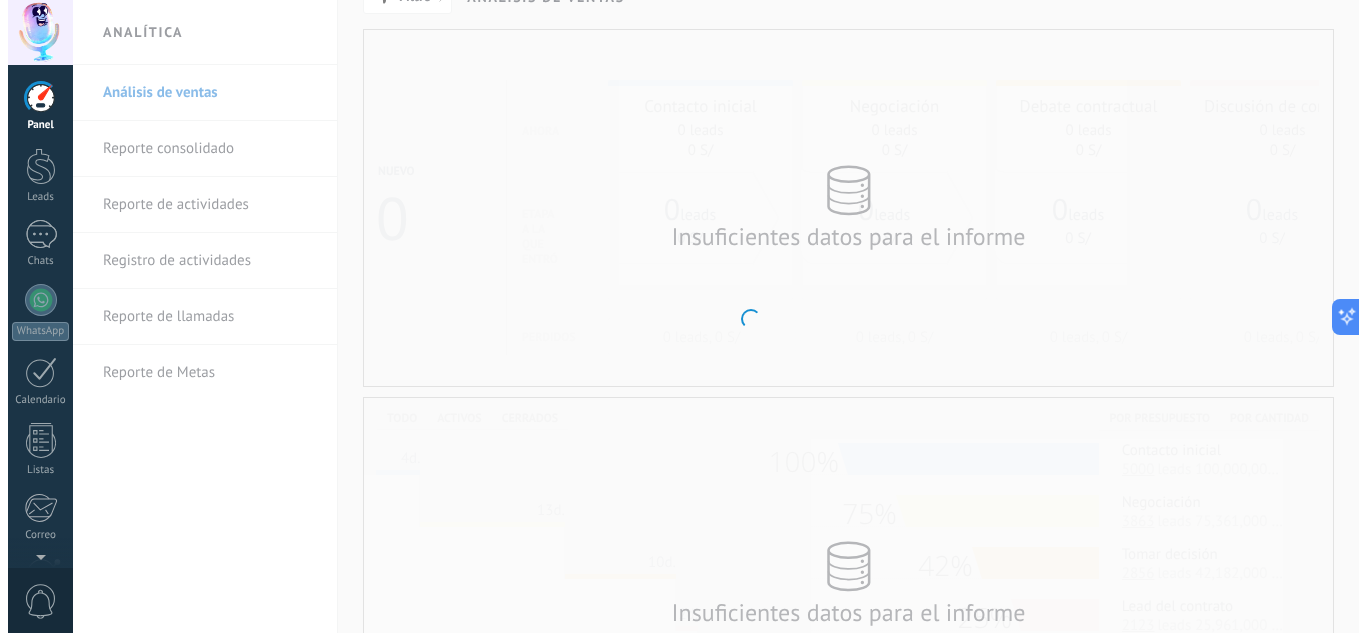 scroll, scrollTop: 0, scrollLeft: 0, axis: both 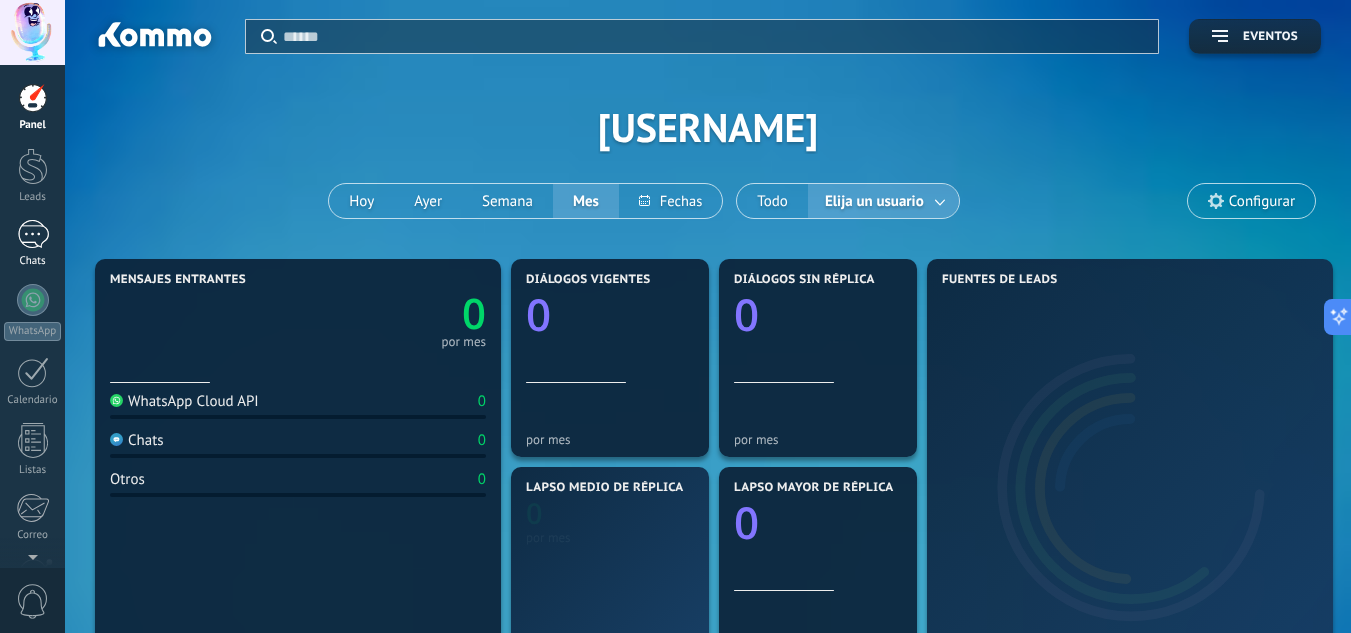 click at bounding box center (33, 234) 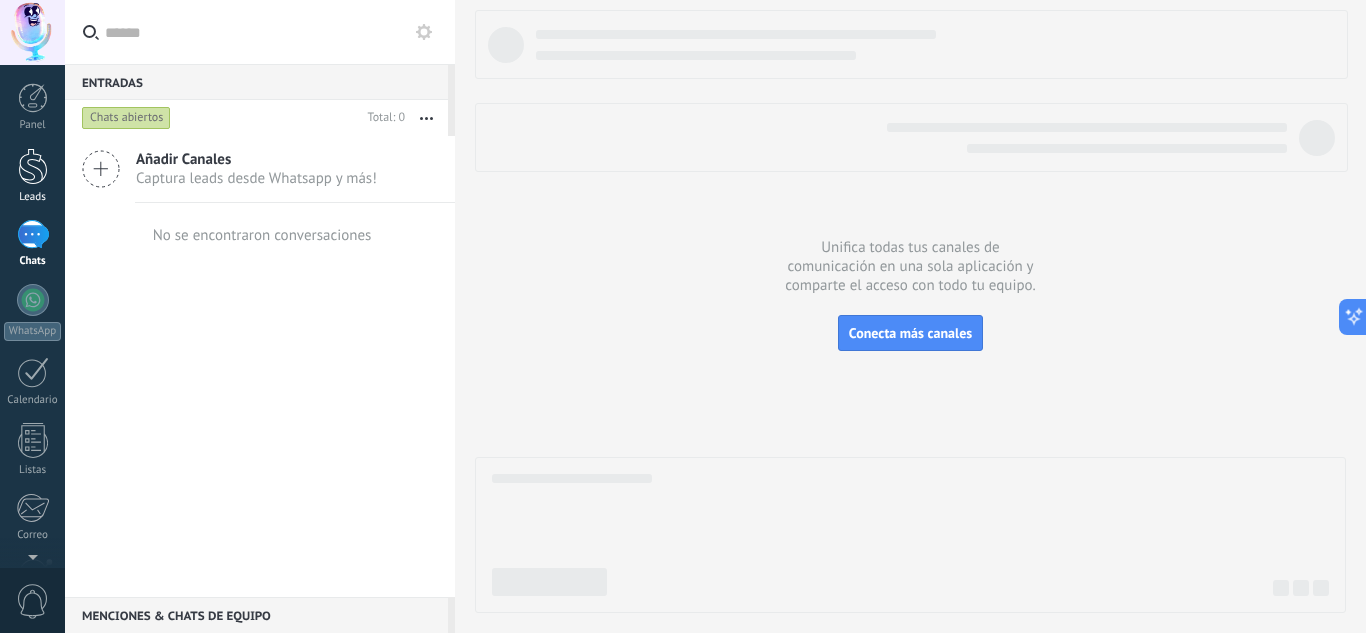 click at bounding box center [33, 166] 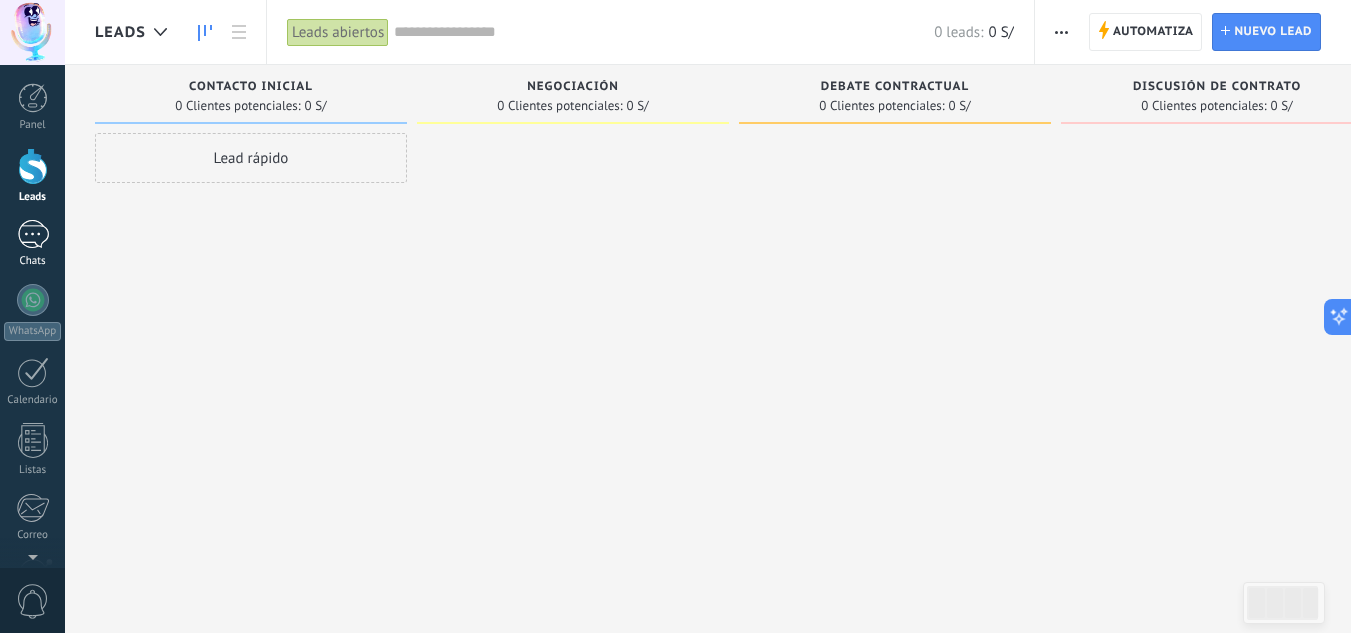 click on "Chats" at bounding box center (32, 244) 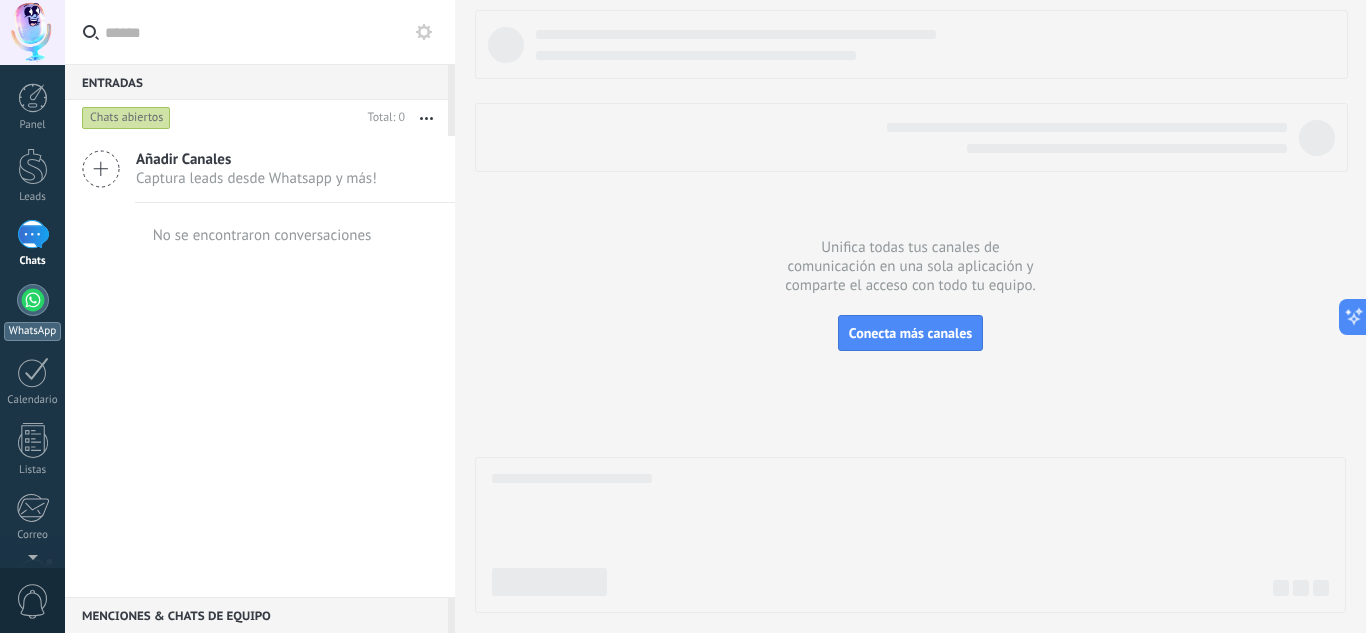 click at bounding box center [33, 300] 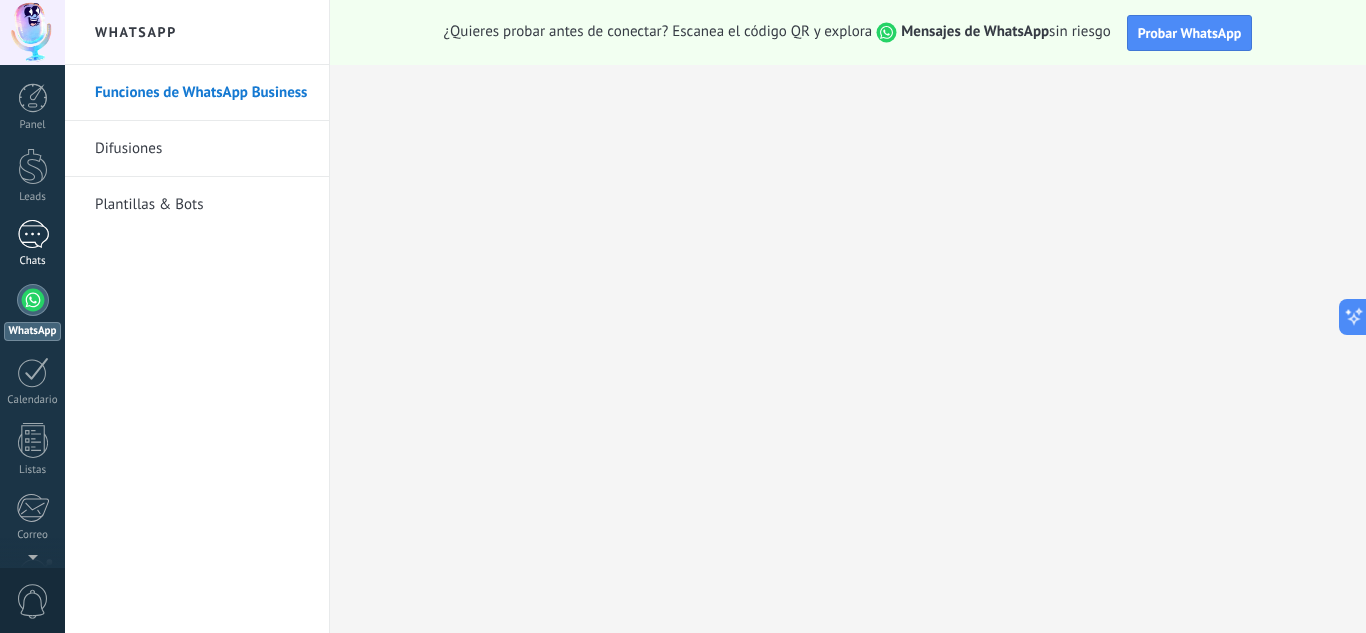 click at bounding box center [33, 234] 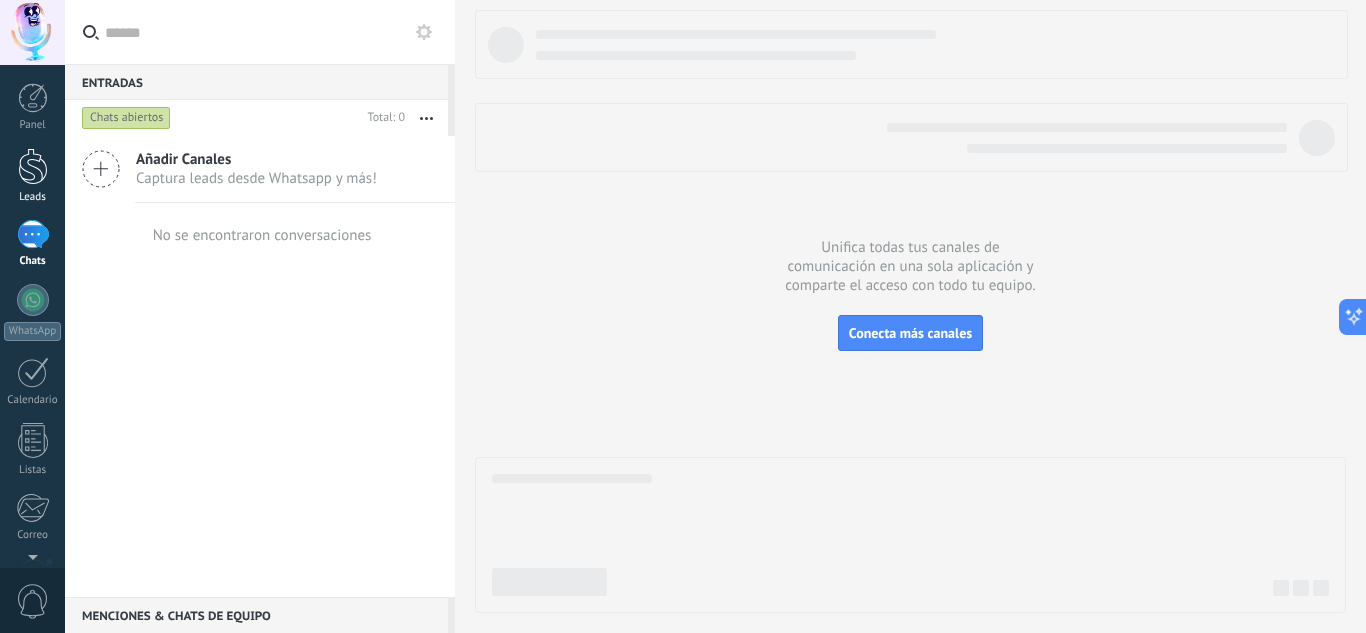click at bounding box center [33, 166] 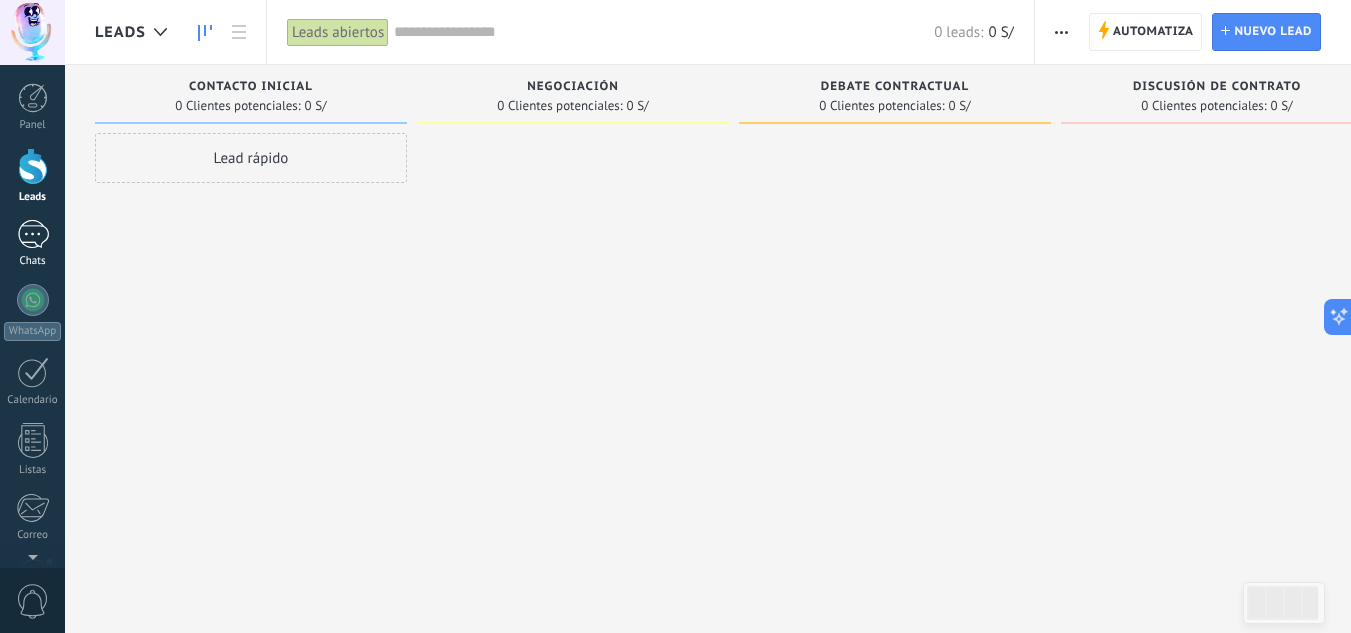 click at bounding box center (33, 234) 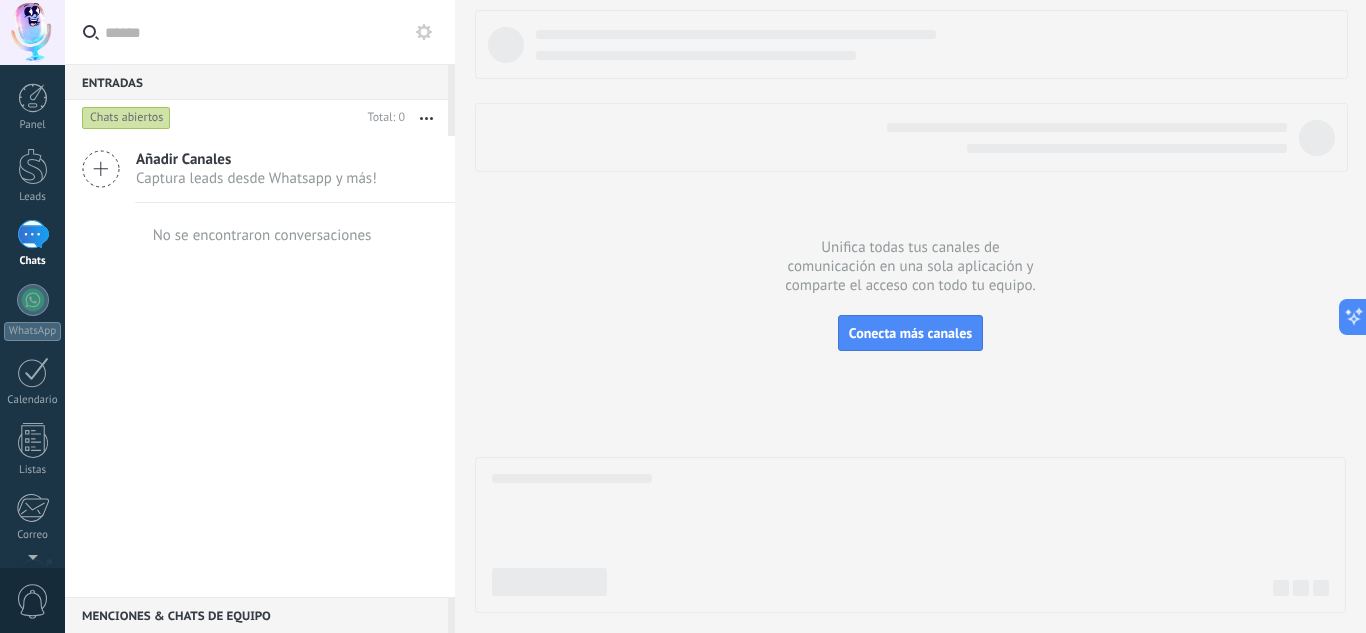 click on "Añadir Canales
Captura leads desde Whatsapp y más!" at bounding box center [260, 169] 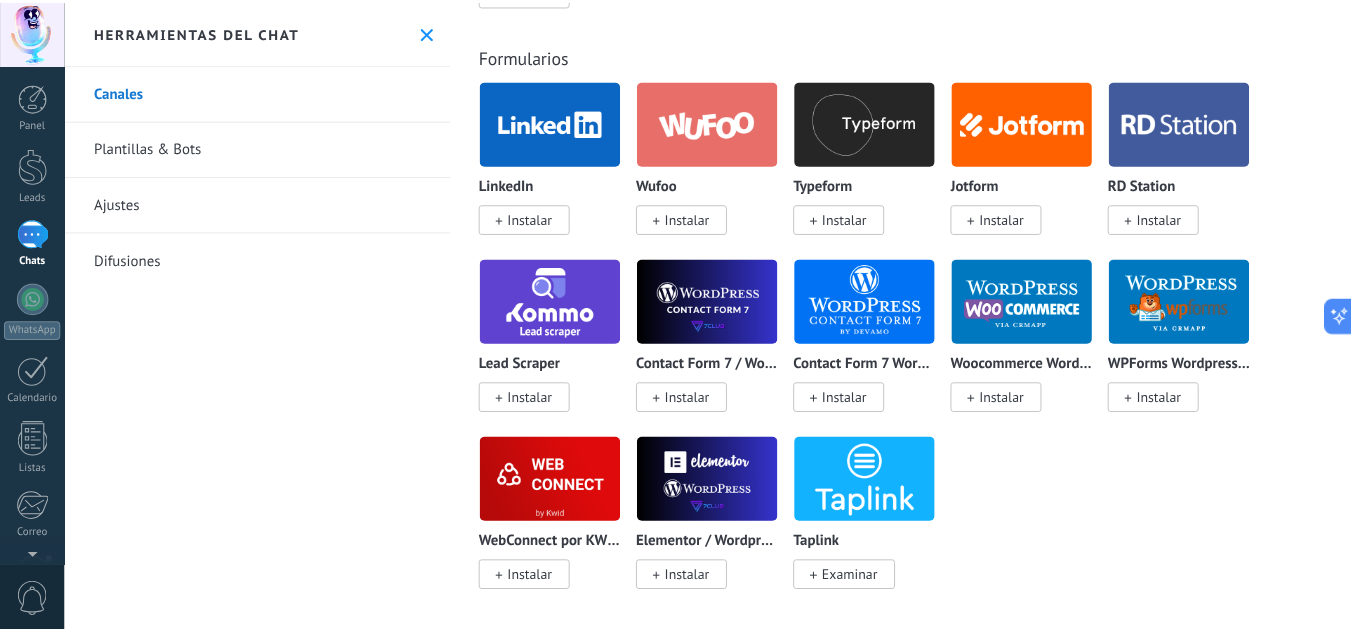 scroll, scrollTop: 2000, scrollLeft: 0, axis: vertical 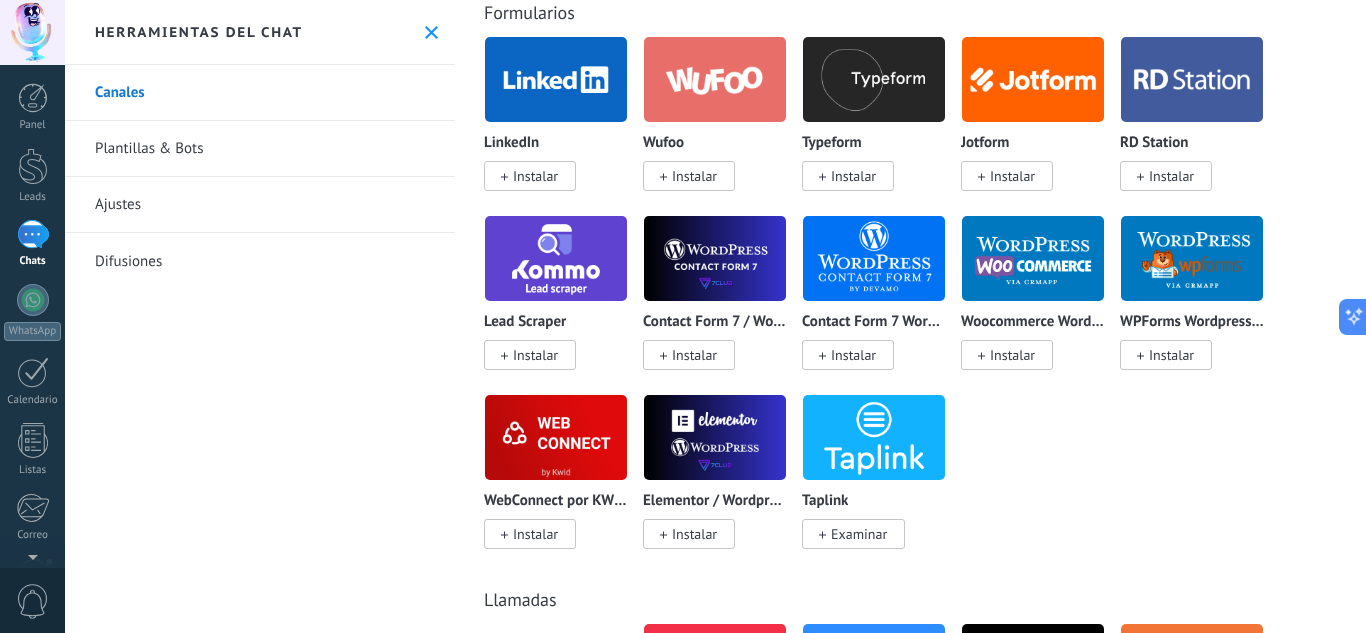 click on "Chats" at bounding box center (32, 244) 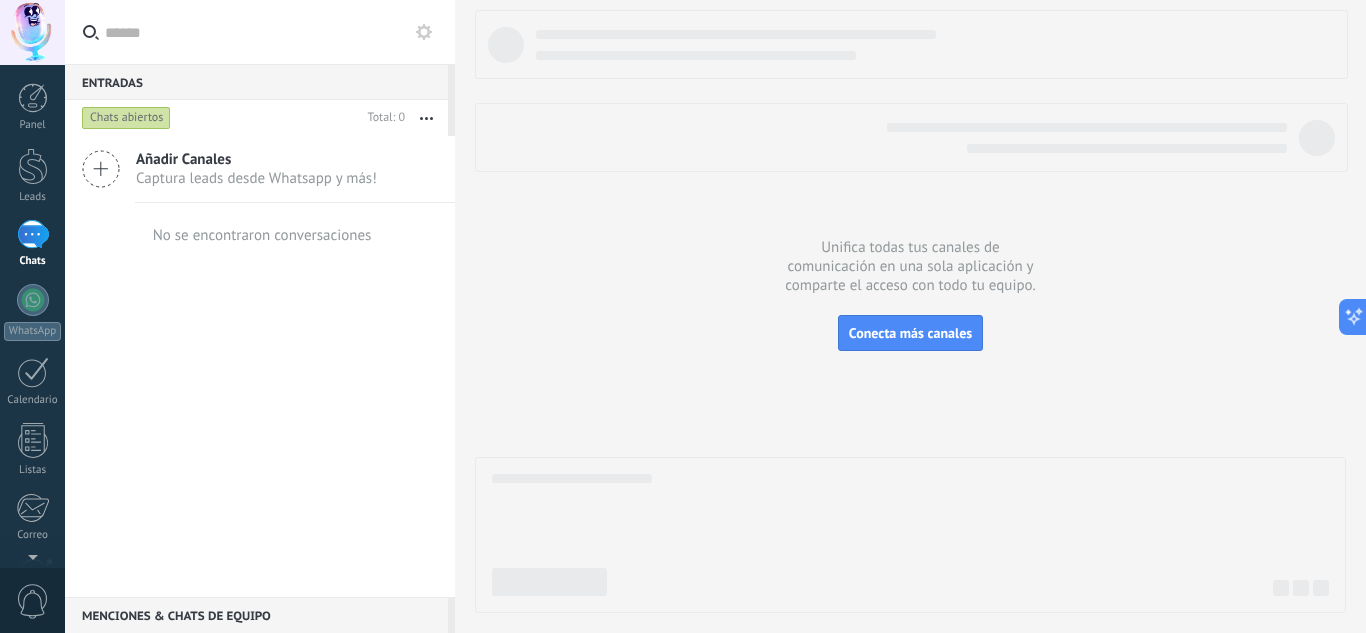 click on "Panel
Leads
Chats
WhatsApp
Clientes" at bounding box center (65, 316) 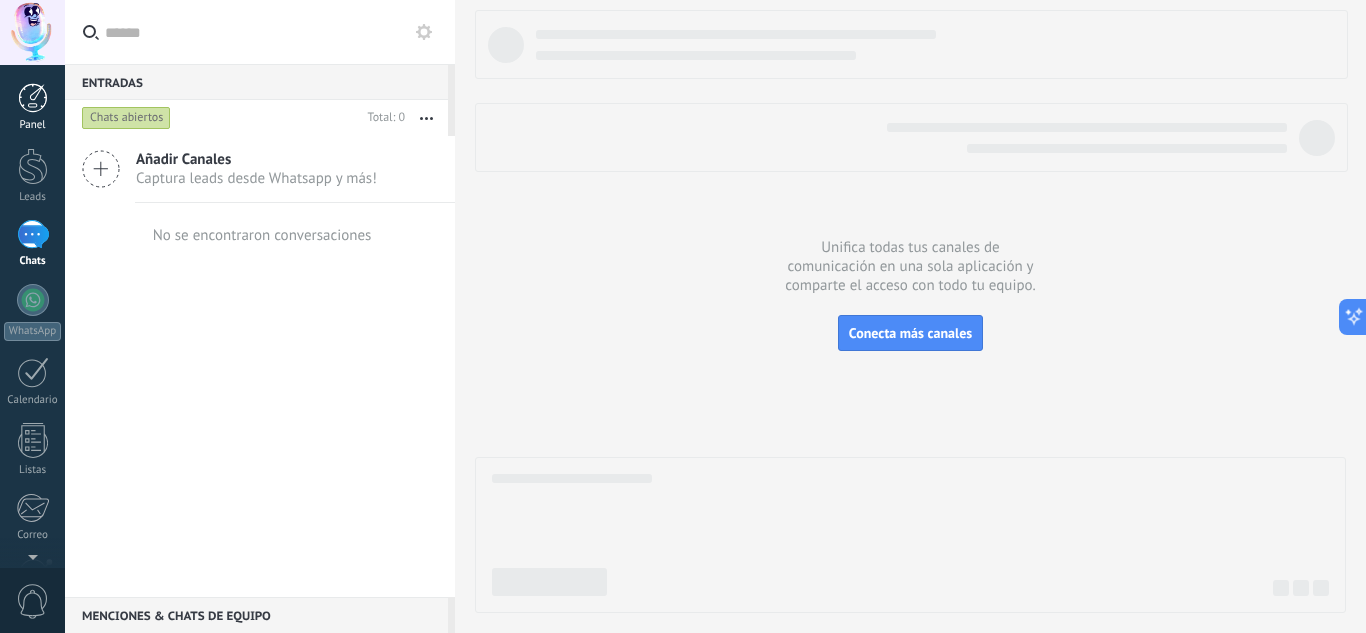 click at bounding box center (33, 98) 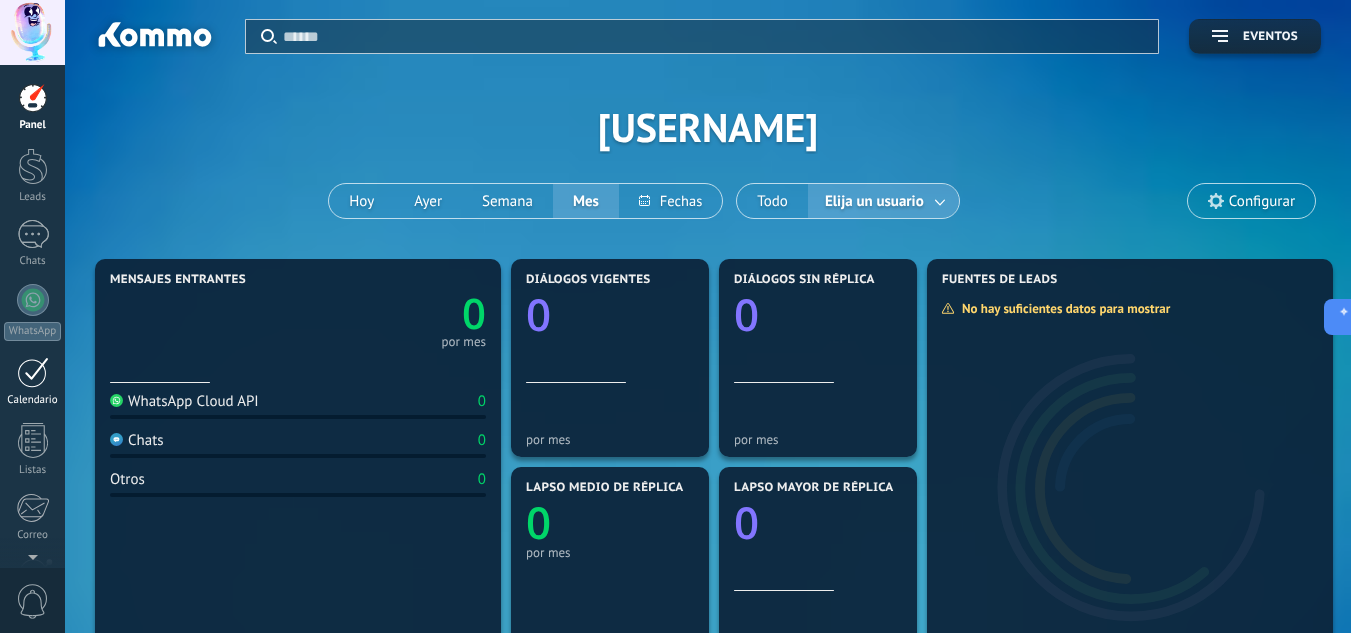click at bounding box center (33, 372) 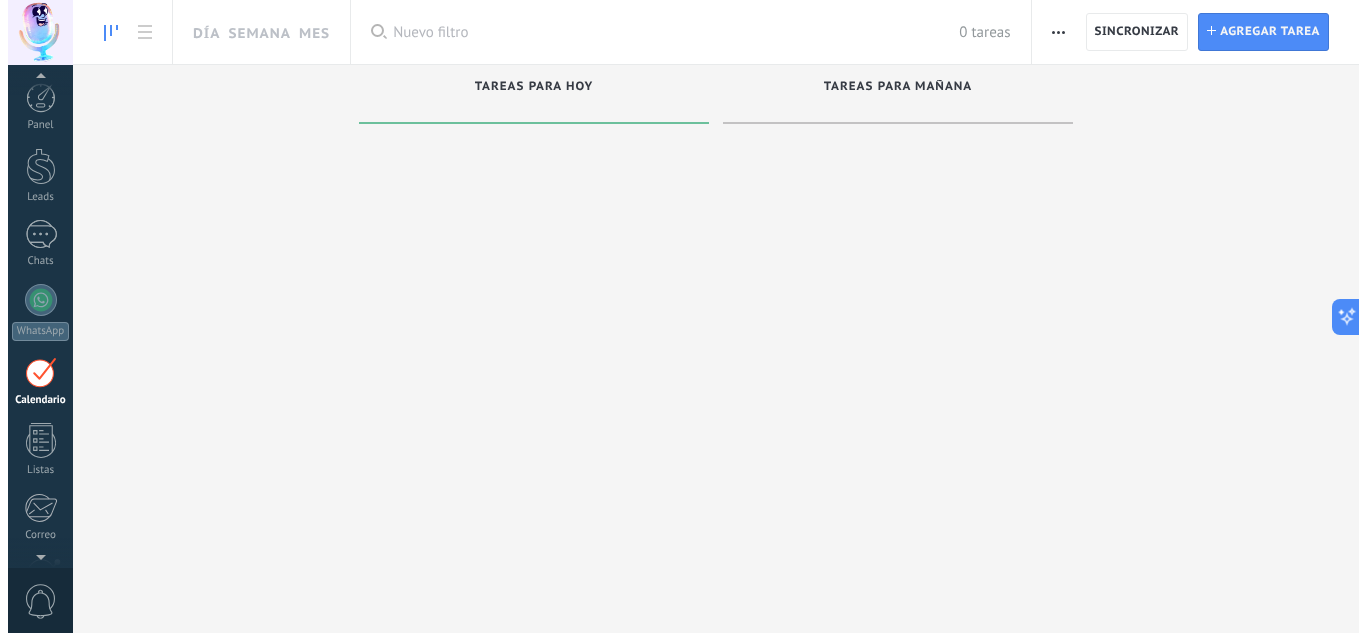 scroll, scrollTop: 58, scrollLeft: 0, axis: vertical 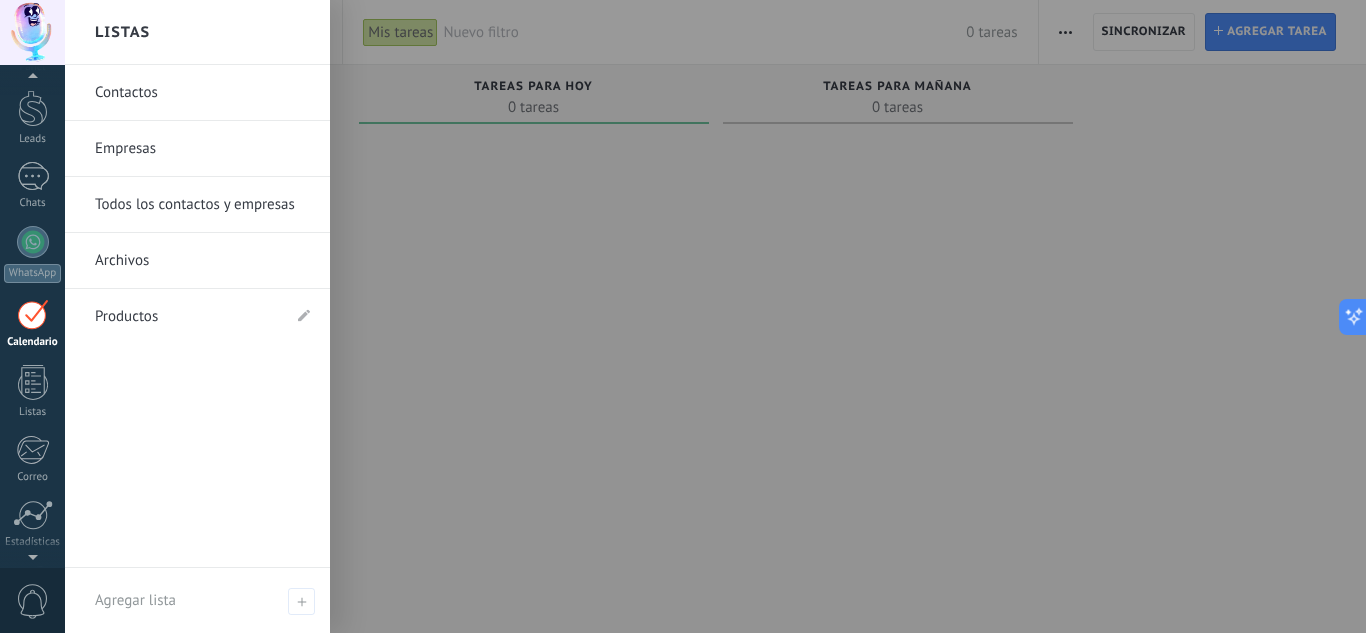 click on "Calendario" at bounding box center [32, 324] 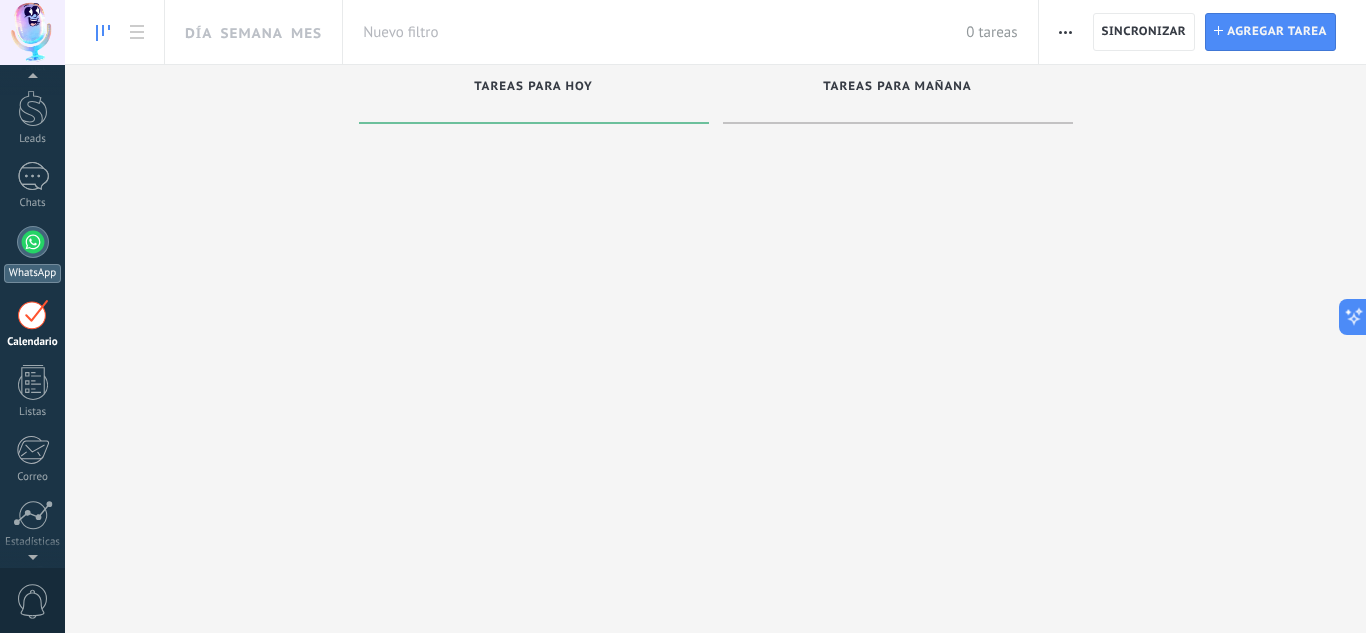 click on "WhatsApp" at bounding box center (32, 273) 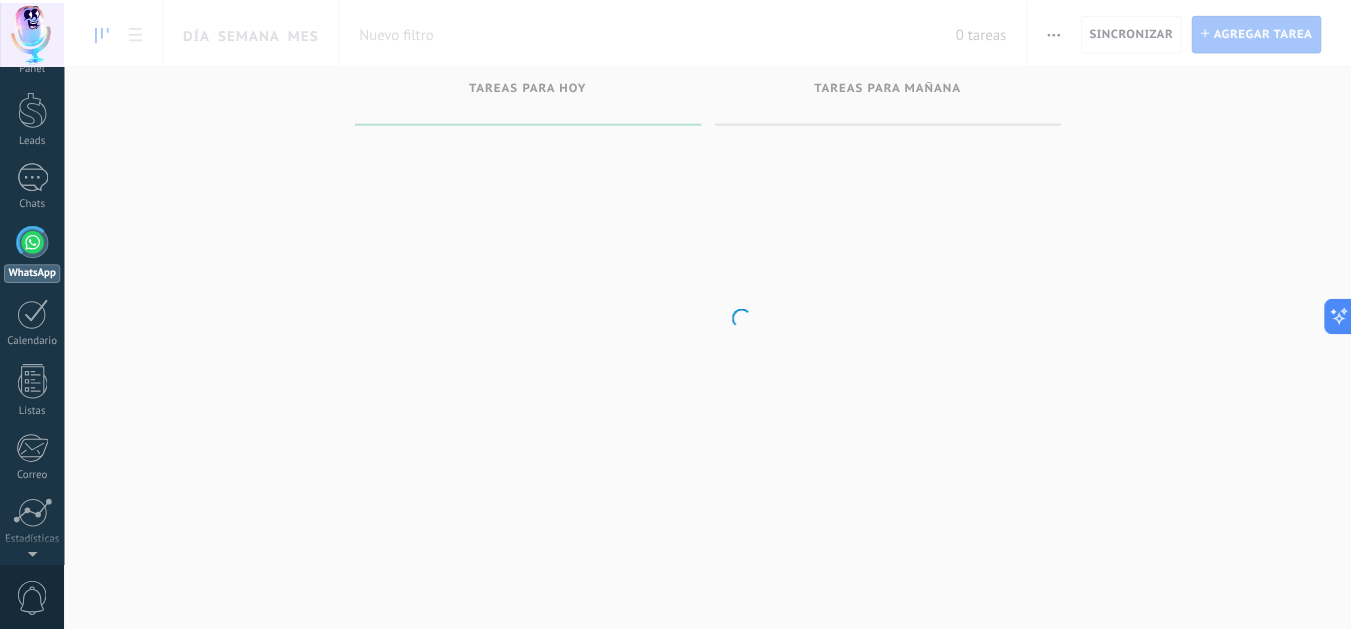 scroll, scrollTop: 0, scrollLeft: 0, axis: both 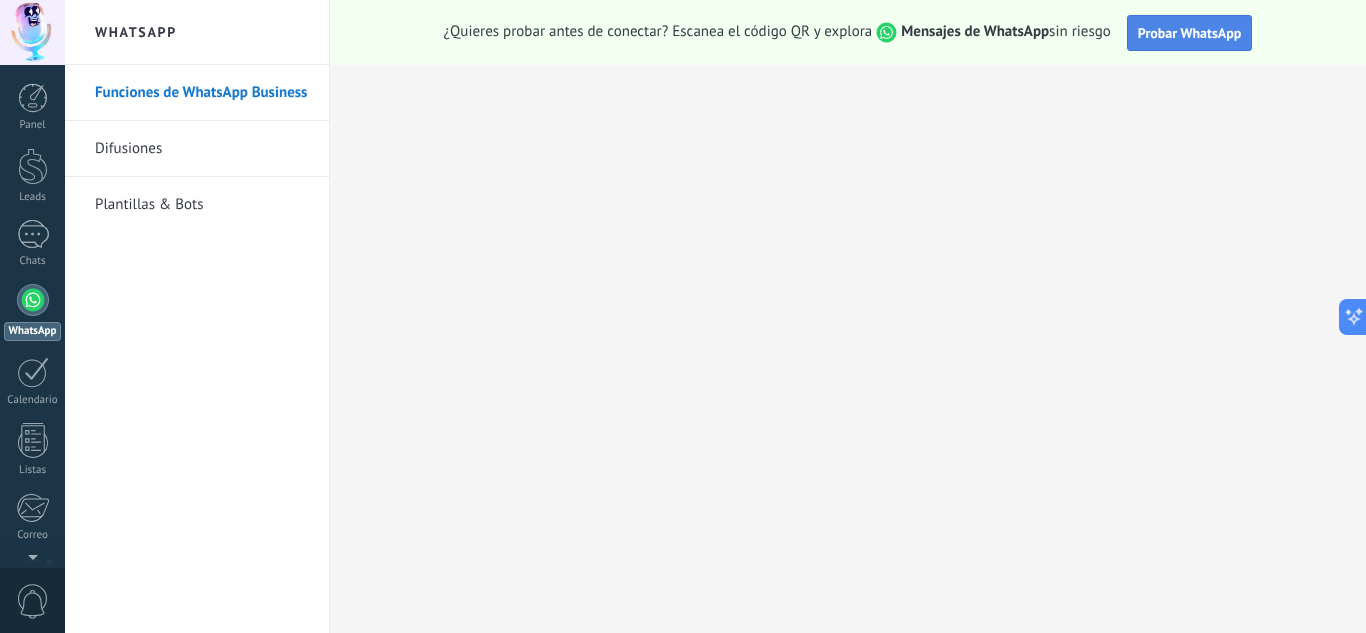 click on "Probar WhatsApp" at bounding box center [1190, 33] 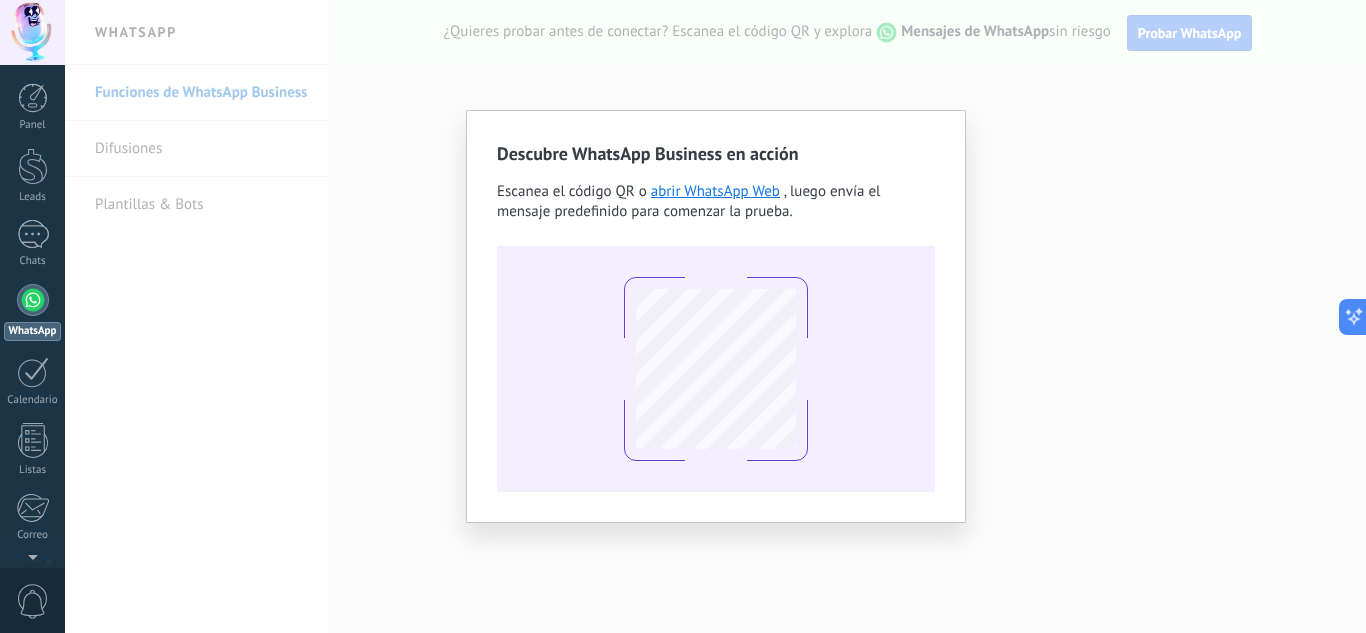 click on "Descubre WhatsApp Business en acción Escanea el código QR o   abrir WhatsApp Web   , luego envía el mensaje predefinido para comenzar la prueba." at bounding box center (715, 316) 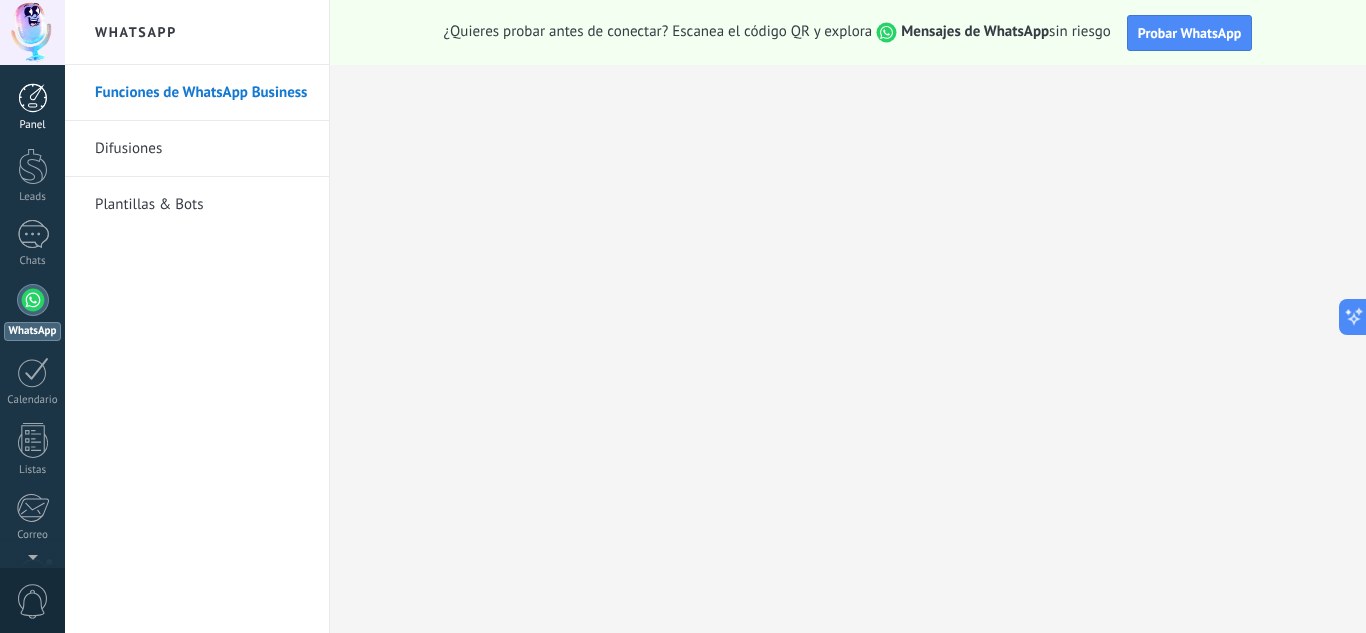 click on "Panel" at bounding box center [32, 107] 